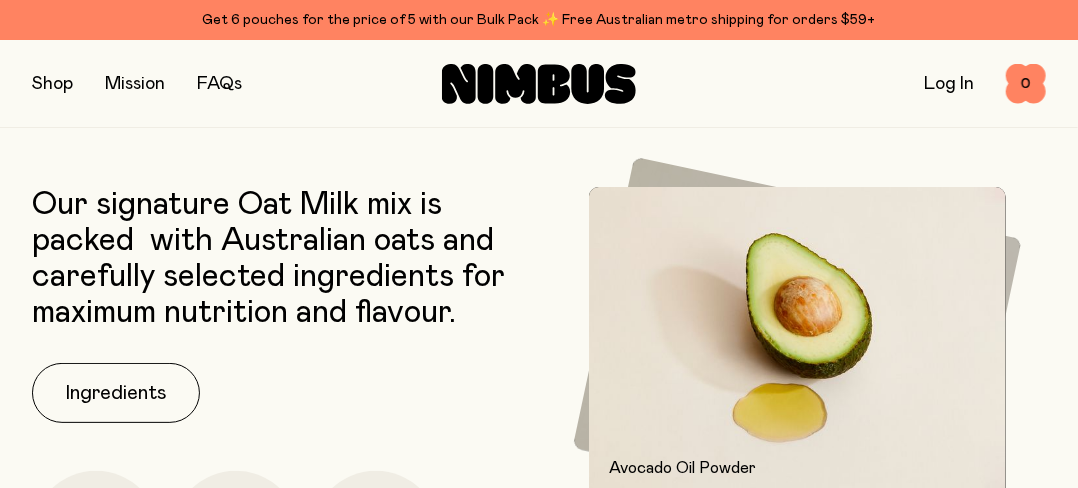 scroll, scrollTop: 2622, scrollLeft: 0, axis: vertical 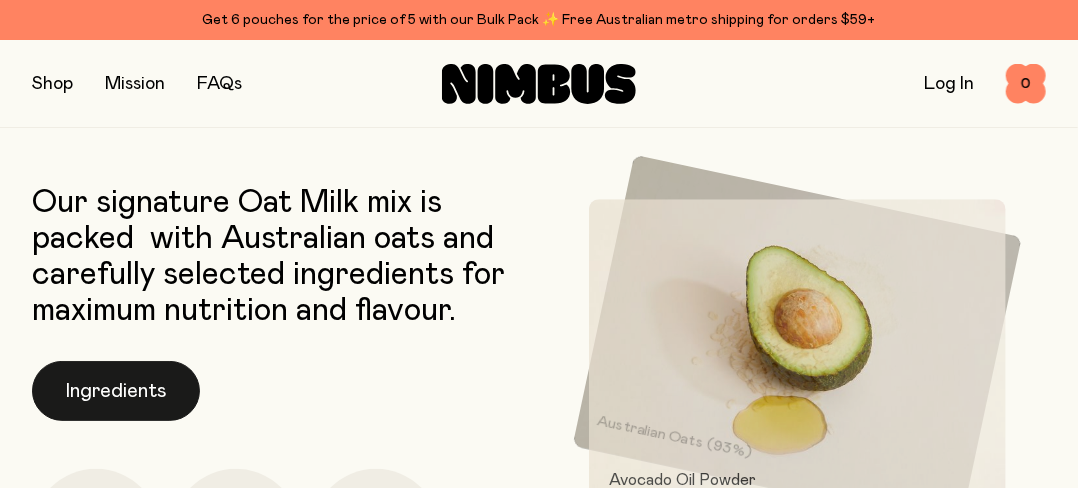 click on "Ingredients" at bounding box center [116, 391] 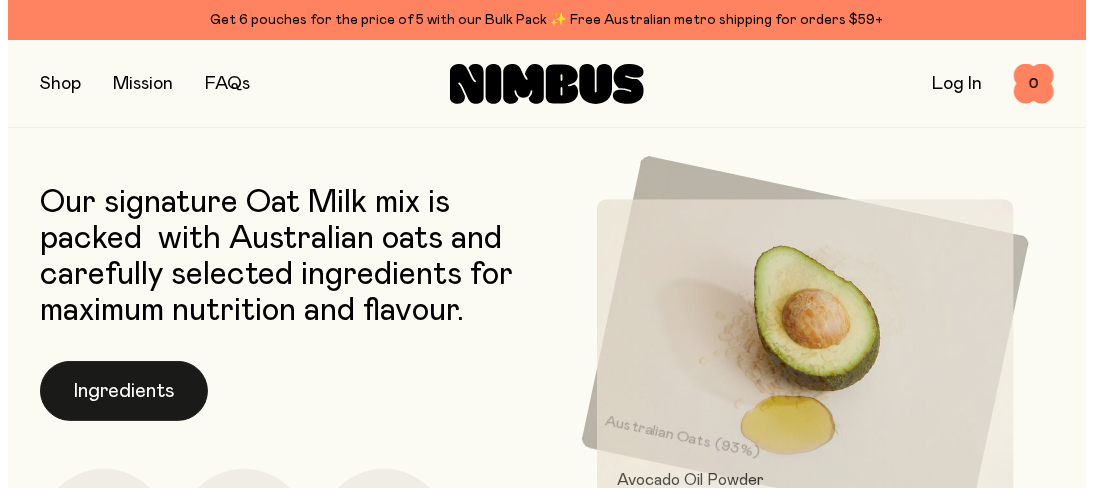 scroll, scrollTop: 0, scrollLeft: 0, axis: both 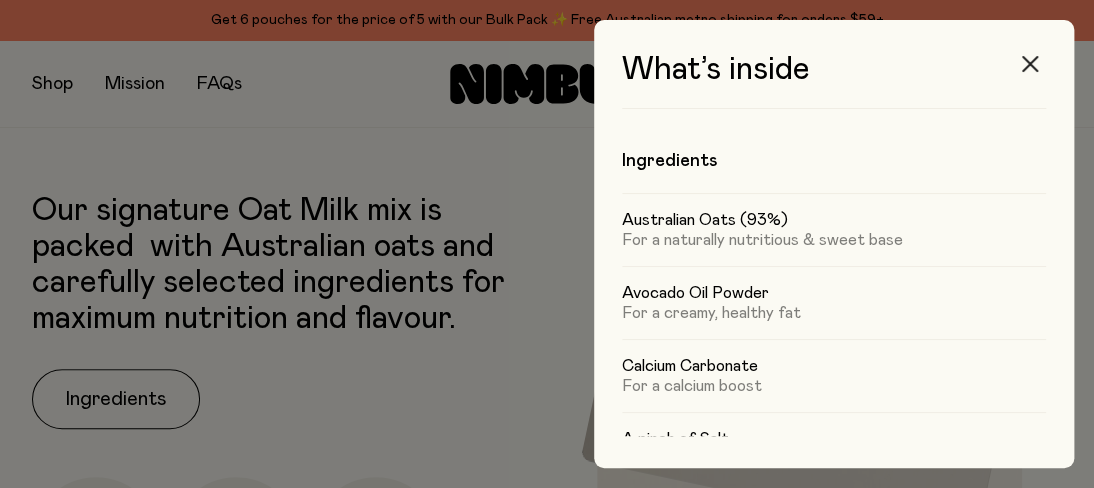 click at bounding box center (1030, 64) 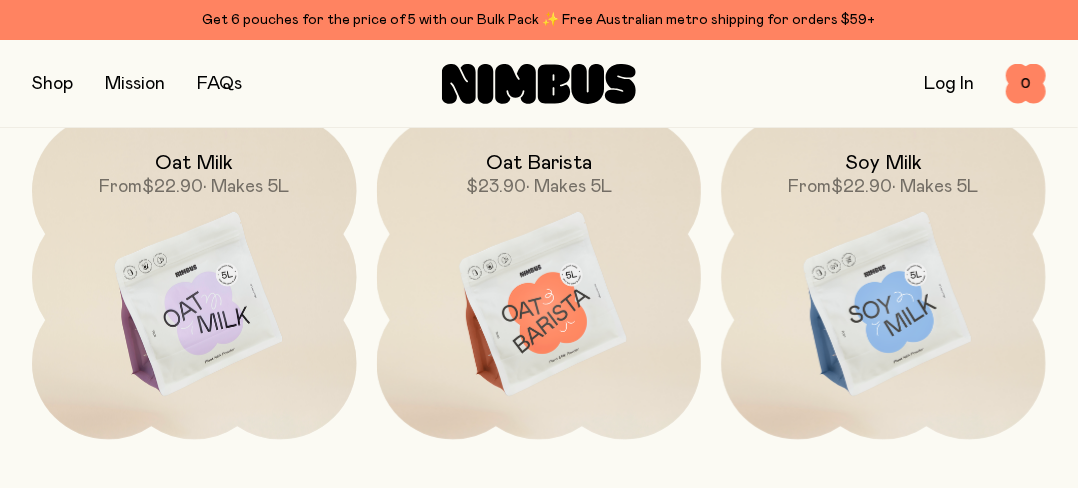 scroll, scrollTop: 5722, scrollLeft: 0, axis: vertical 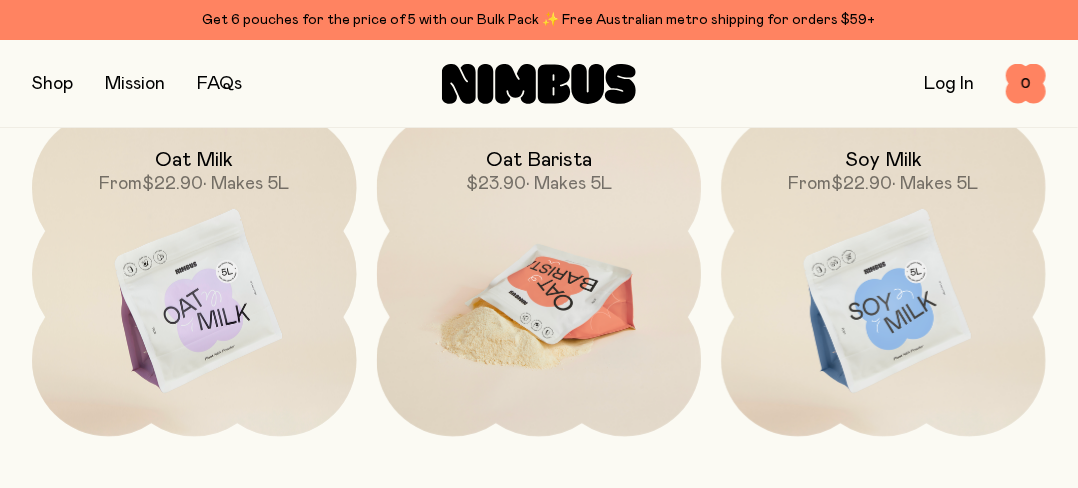 click at bounding box center [539, 302] 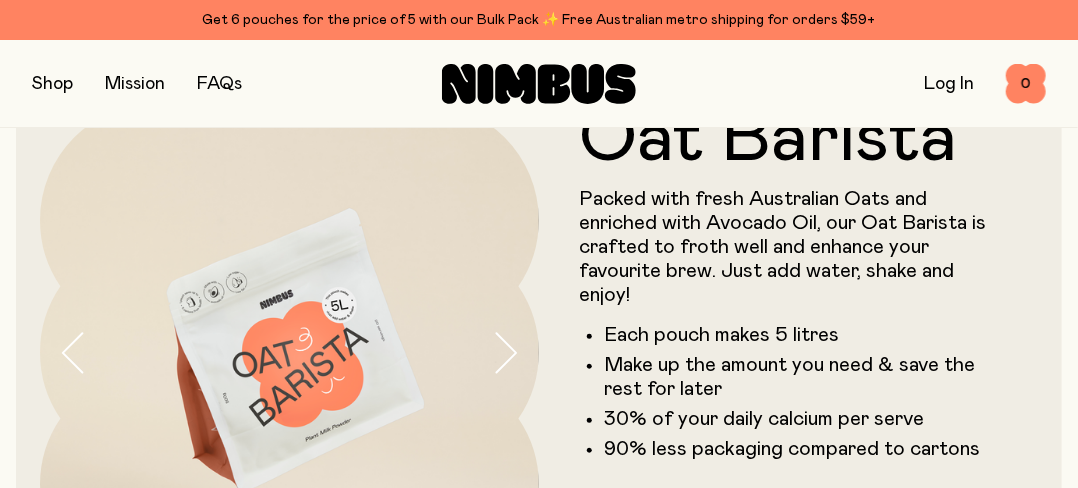 scroll, scrollTop: 100, scrollLeft: 0, axis: vertical 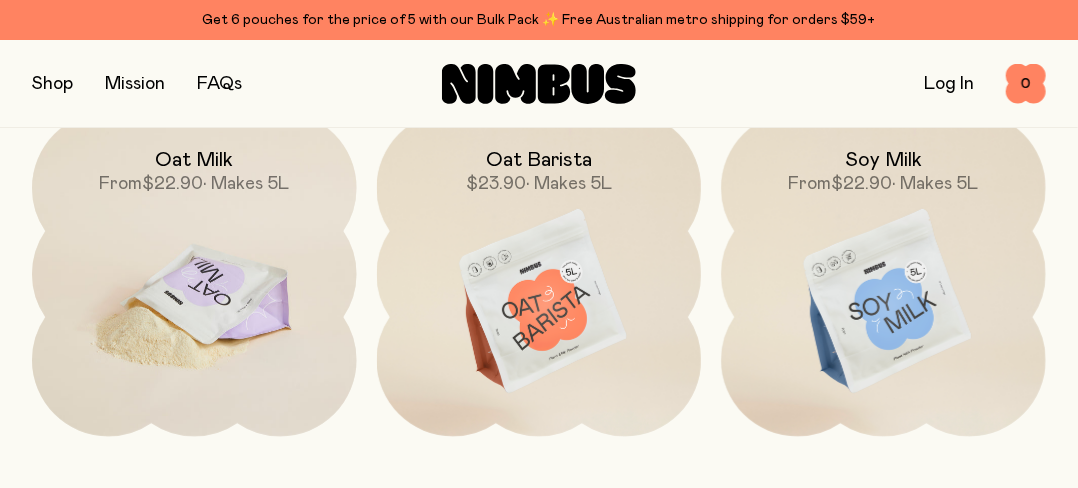 click at bounding box center [194, 302] 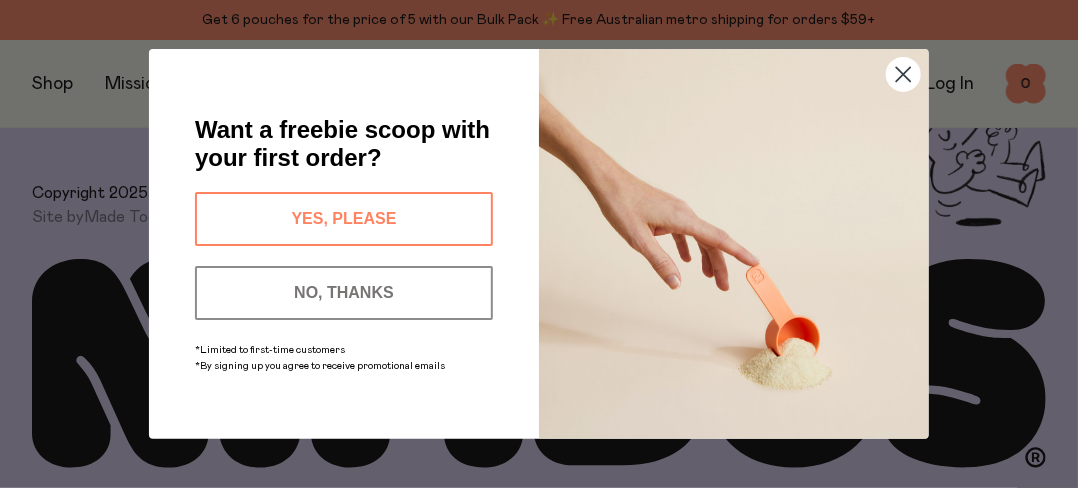 scroll, scrollTop: 0, scrollLeft: 0, axis: both 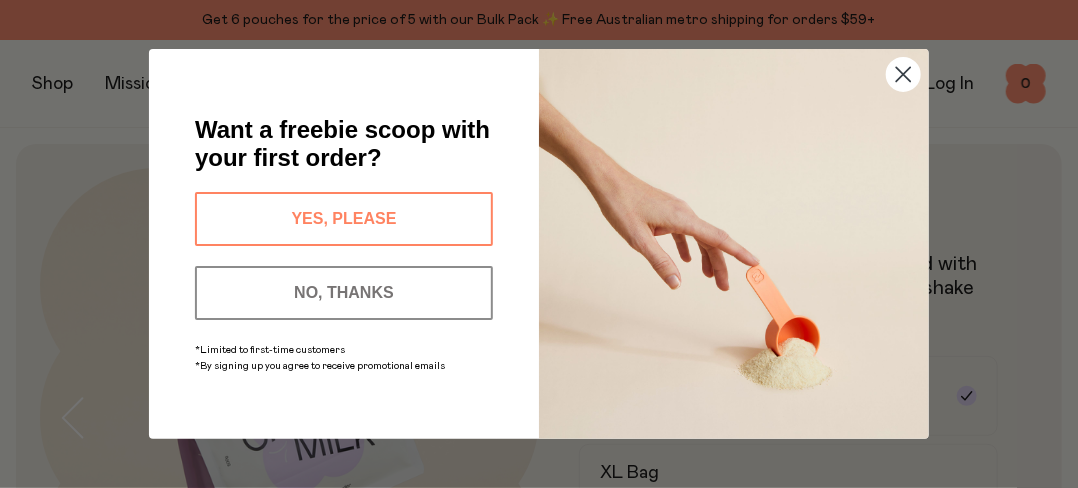 click 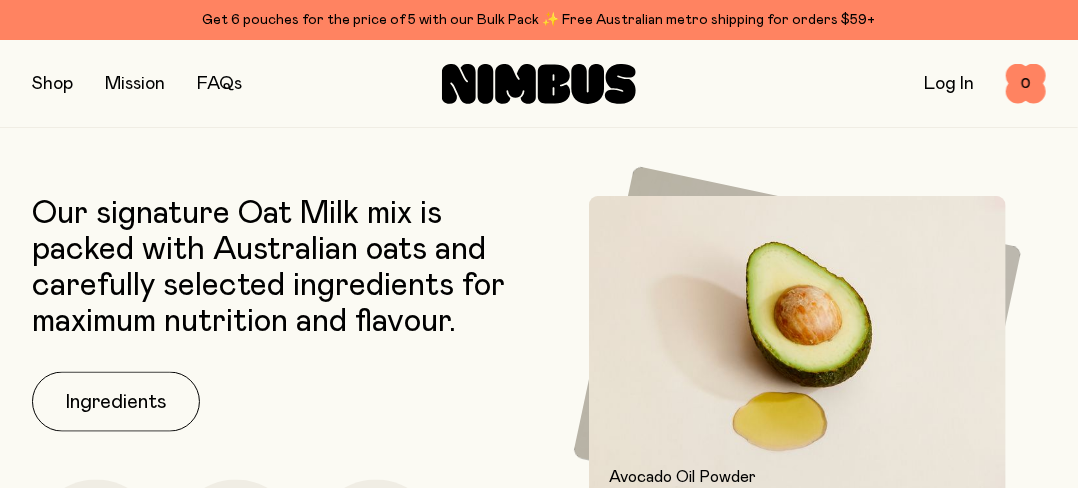 scroll, scrollTop: 700, scrollLeft: 0, axis: vertical 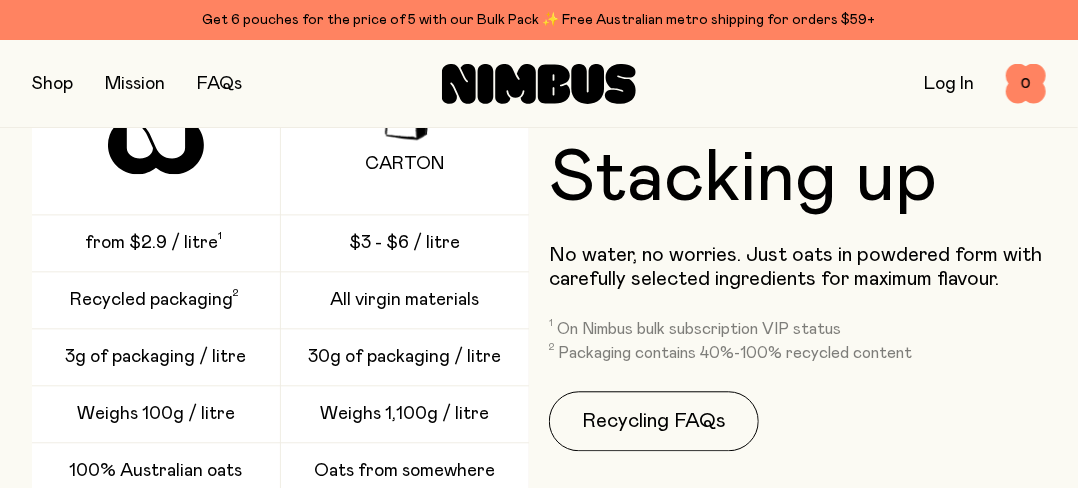 click at bounding box center (52, 84) 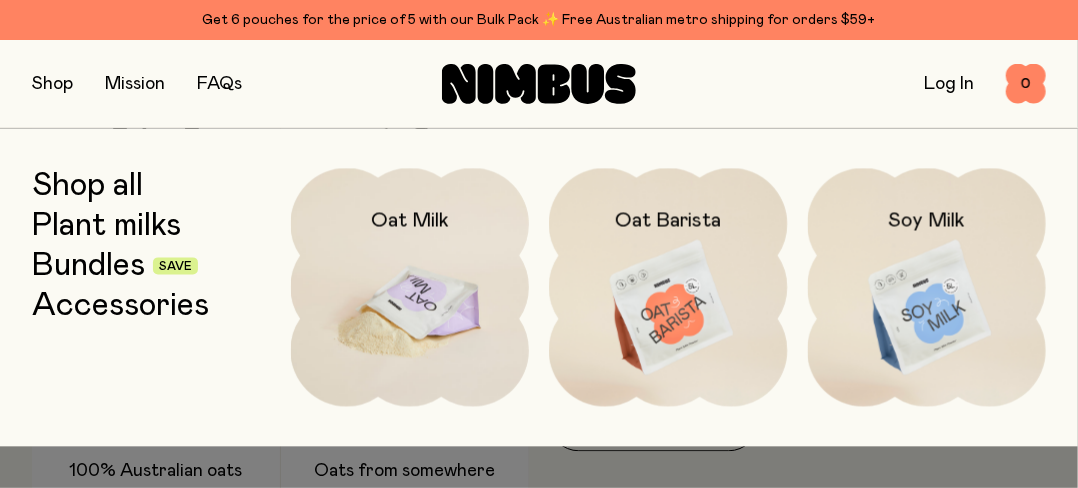click at bounding box center [410, 308] 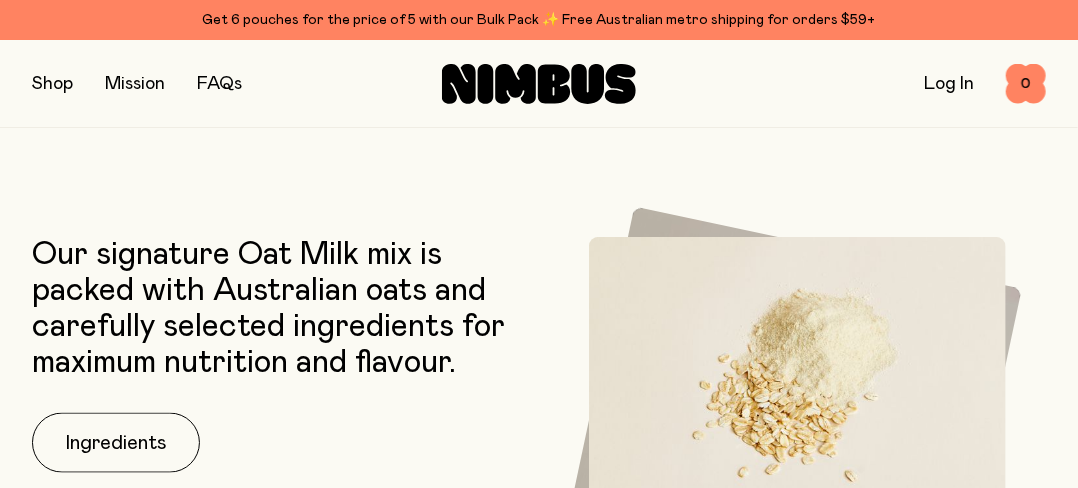 scroll, scrollTop: 800, scrollLeft: 0, axis: vertical 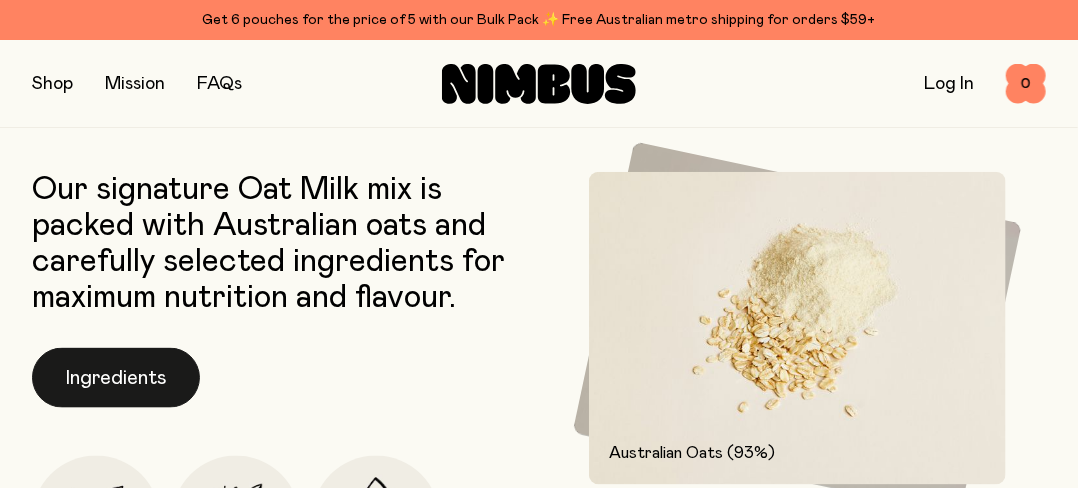 click on "Ingredients" at bounding box center [116, 378] 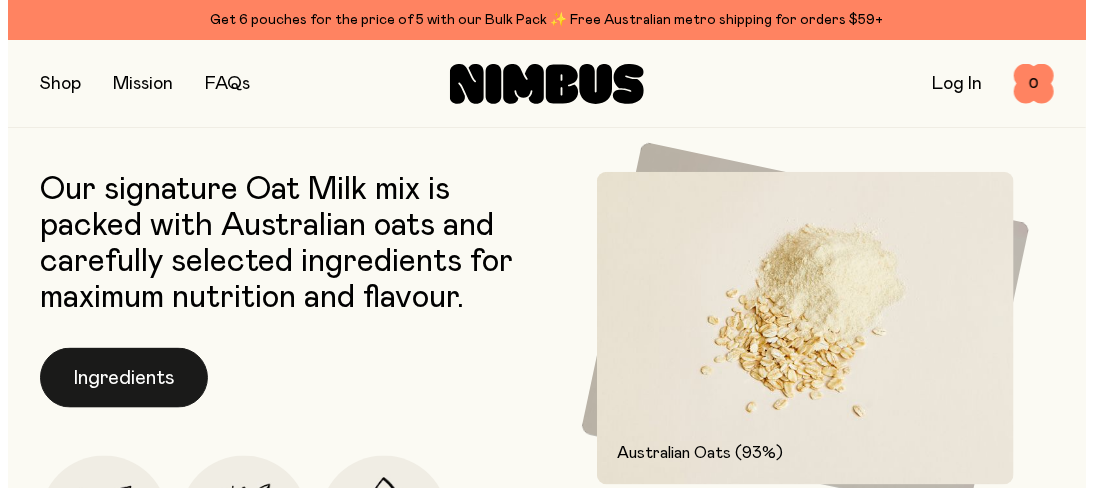 scroll, scrollTop: 0, scrollLeft: 0, axis: both 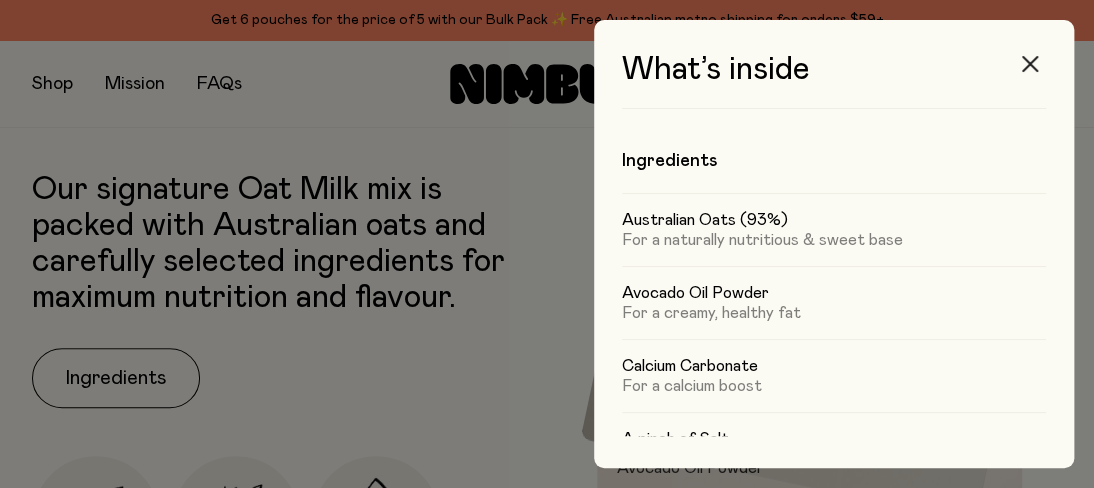 click 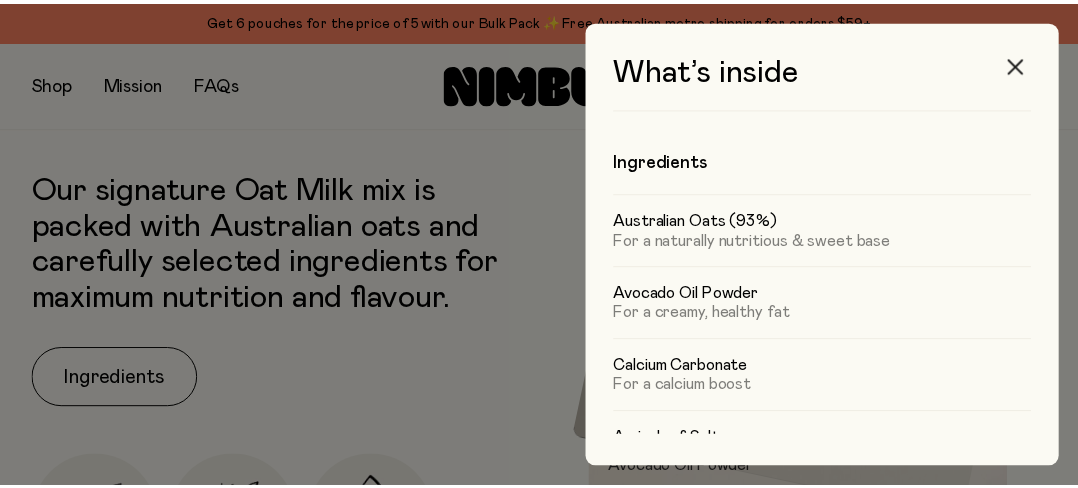 scroll, scrollTop: 800, scrollLeft: 0, axis: vertical 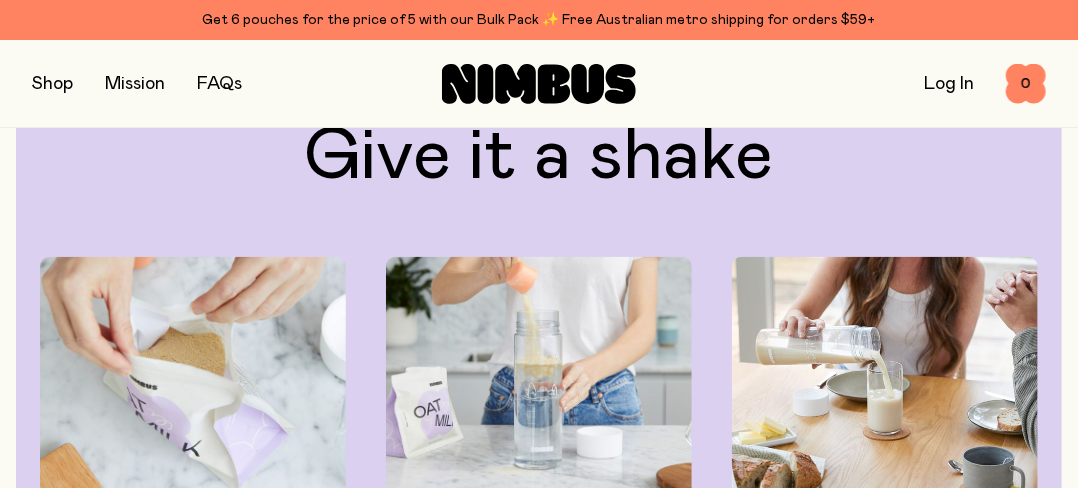 click at bounding box center (52, 84) 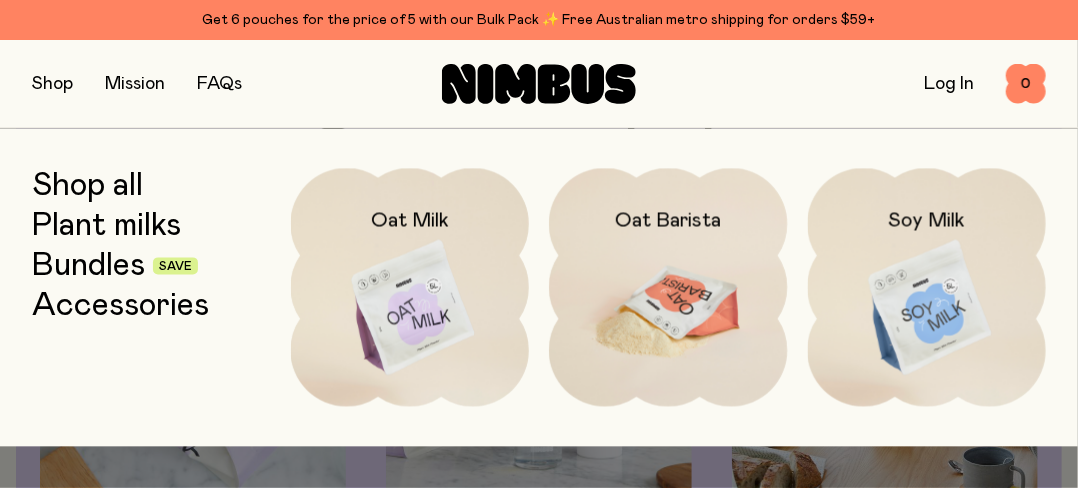 click at bounding box center (668, 308) 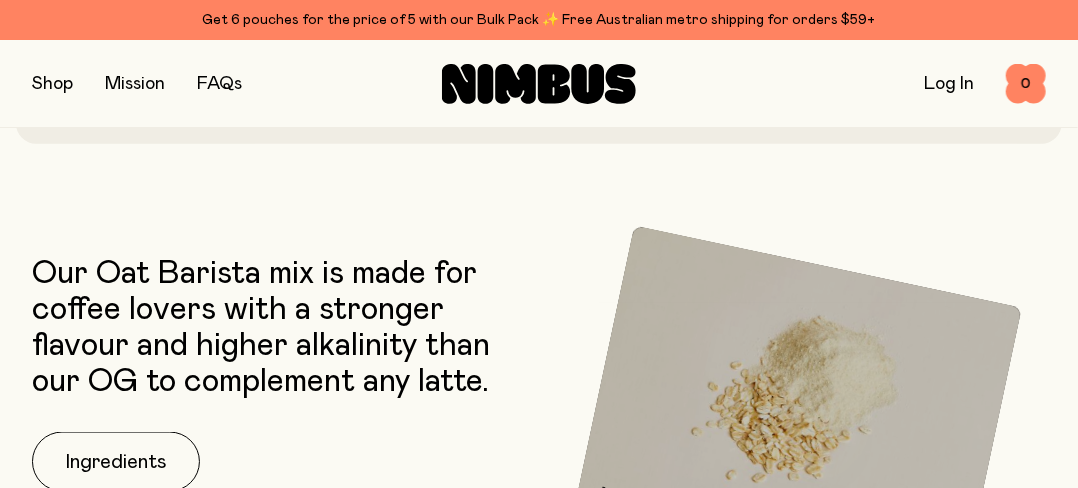 scroll, scrollTop: 800, scrollLeft: 0, axis: vertical 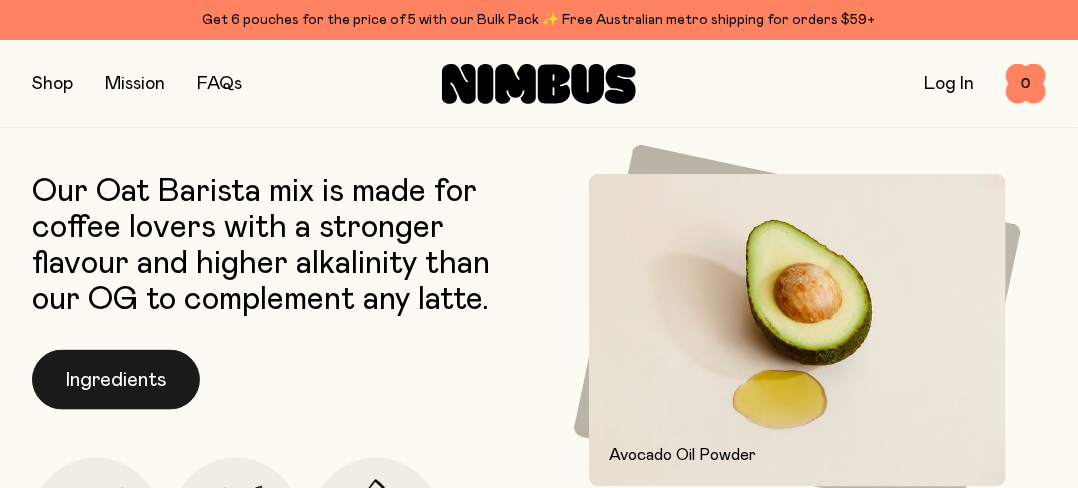 click on "Ingredients" at bounding box center (116, 380) 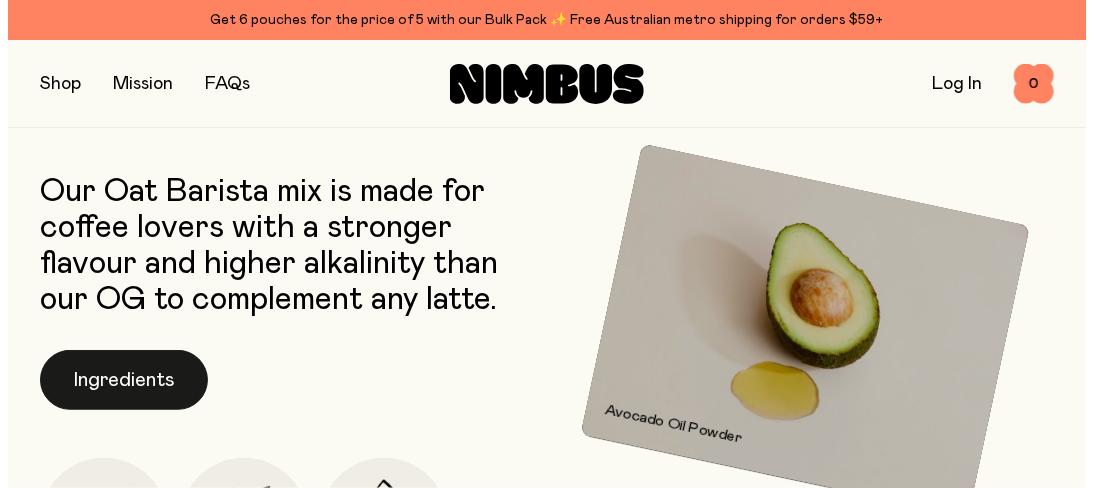 scroll, scrollTop: 0, scrollLeft: 0, axis: both 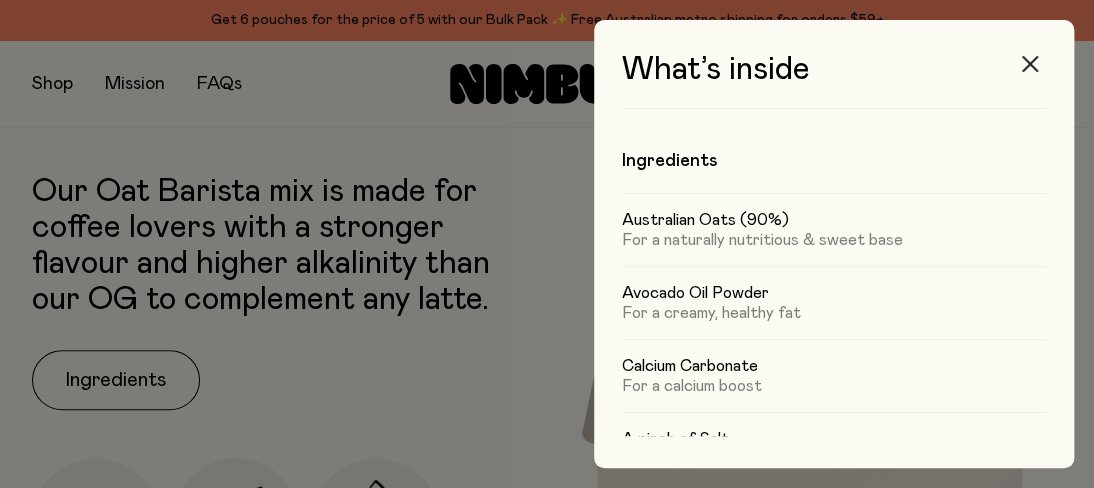 click at bounding box center (1030, 64) 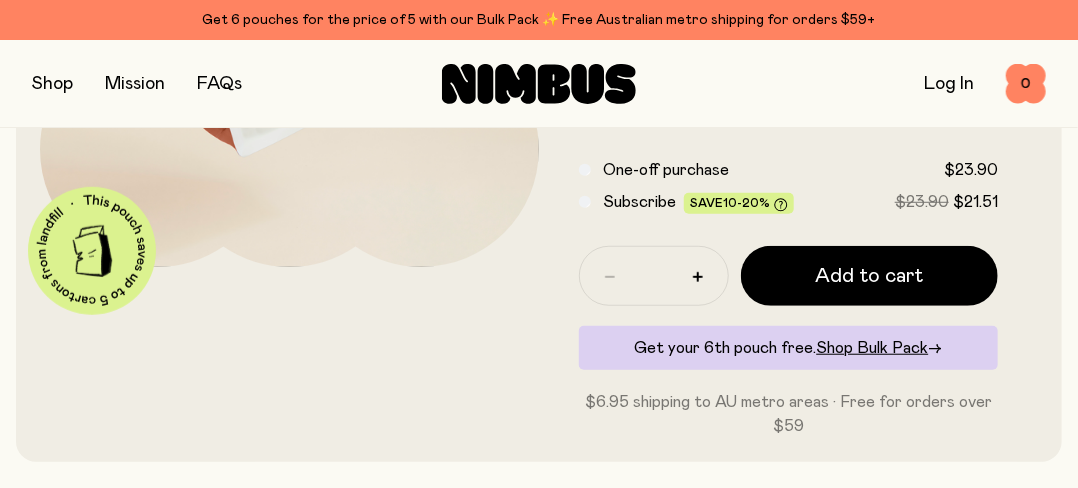 scroll, scrollTop: 100, scrollLeft: 0, axis: vertical 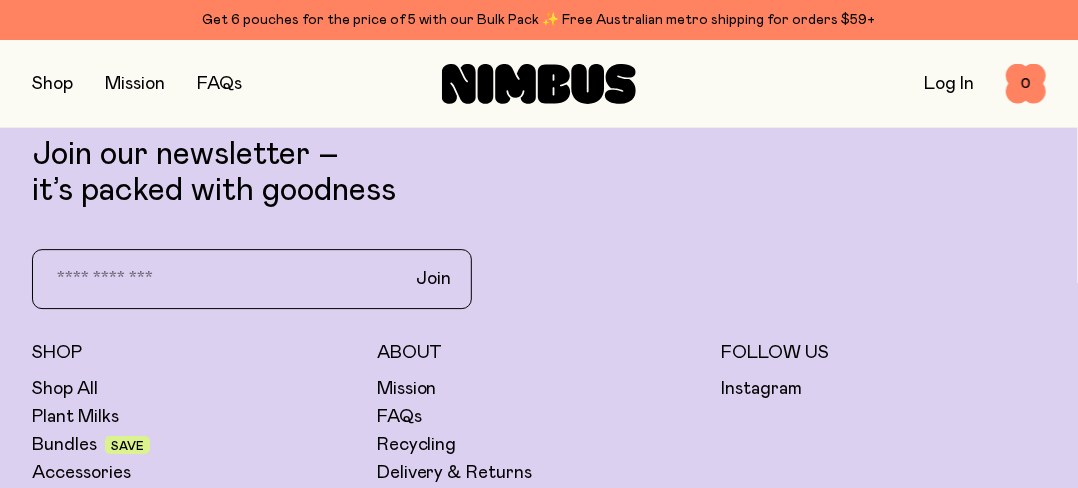 click at bounding box center (212, 279) 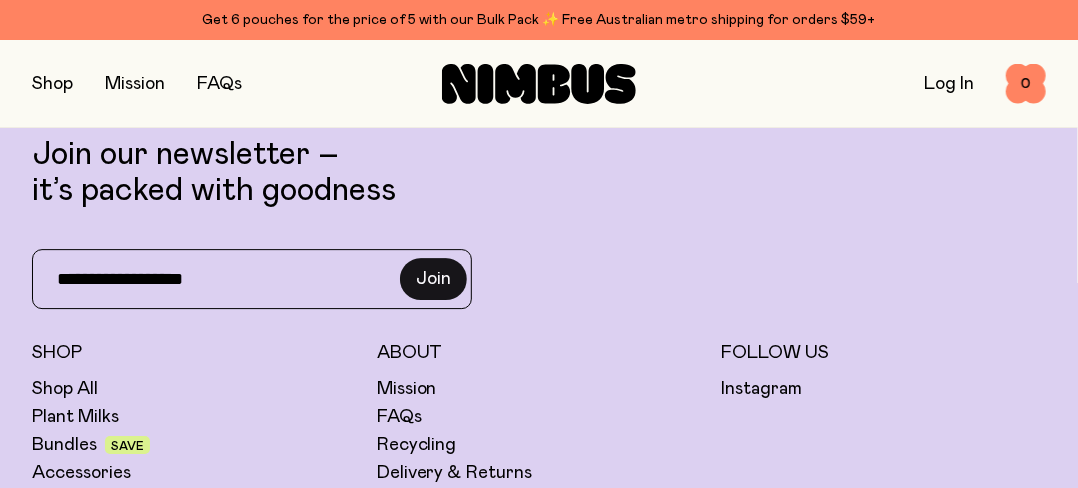 type on "**********" 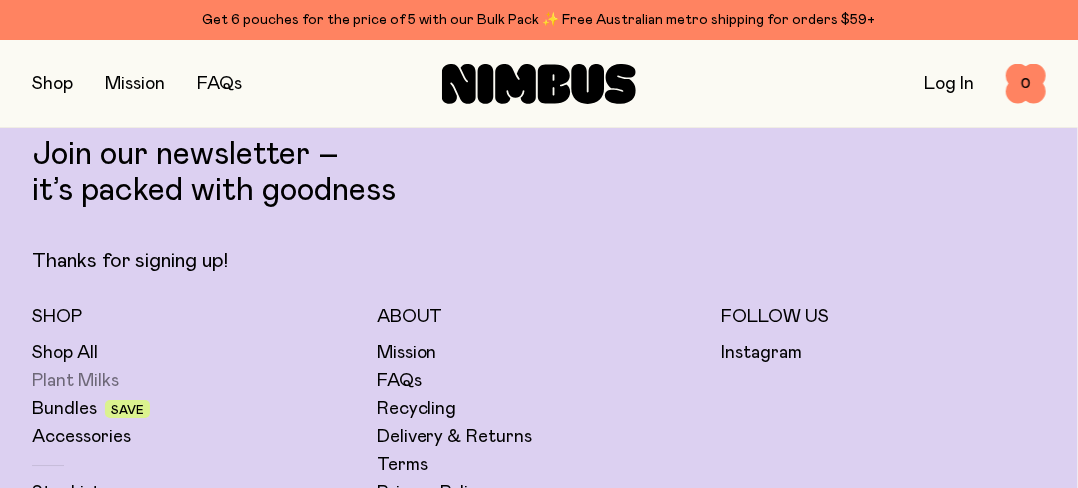 click on "Plant Milks" at bounding box center [75, 381] 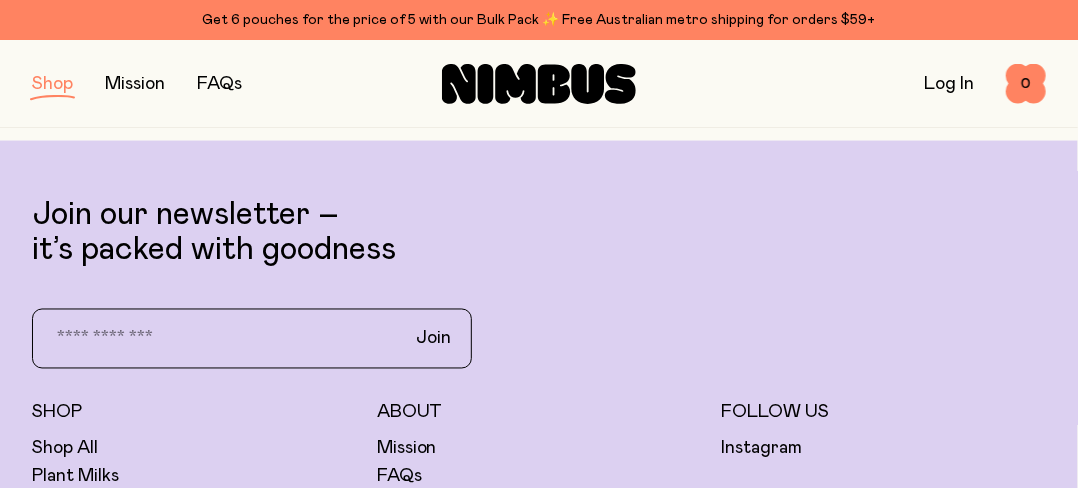scroll, scrollTop: 1400, scrollLeft: 0, axis: vertical 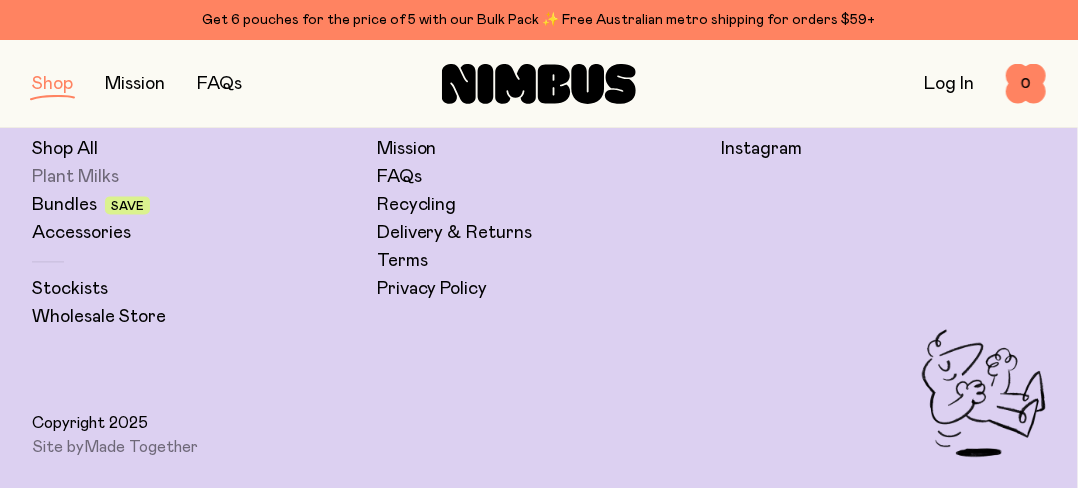 click on "Plant Milks" at bounding box center [75, 177] 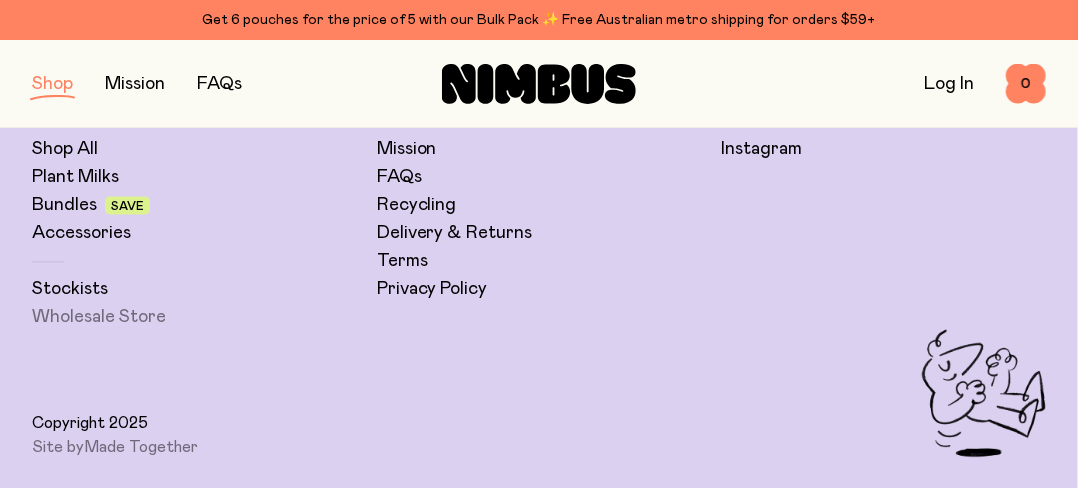 click on "Wholesale Store" at bounding box center (99, 317) 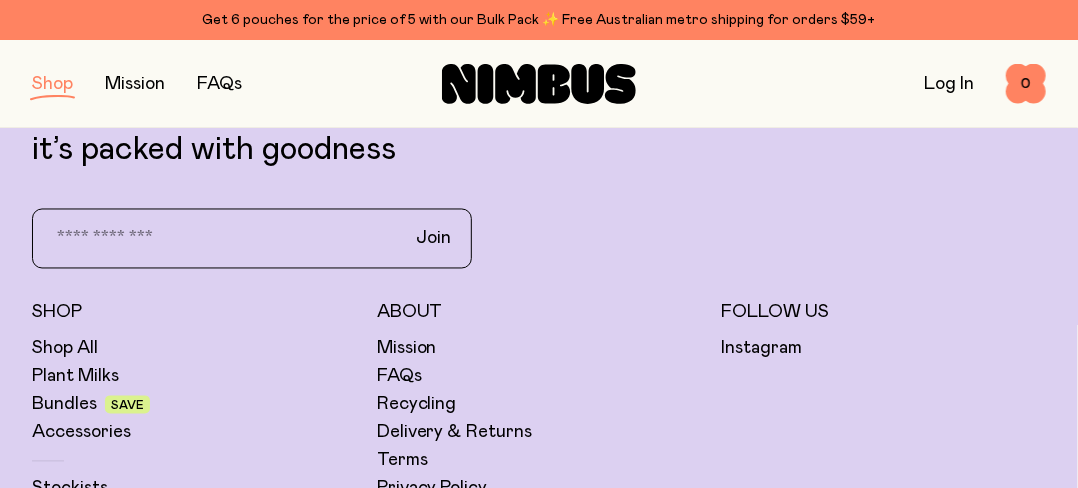 scroll, scrollTop: 700, scrollLeft: 0, axis: vertical 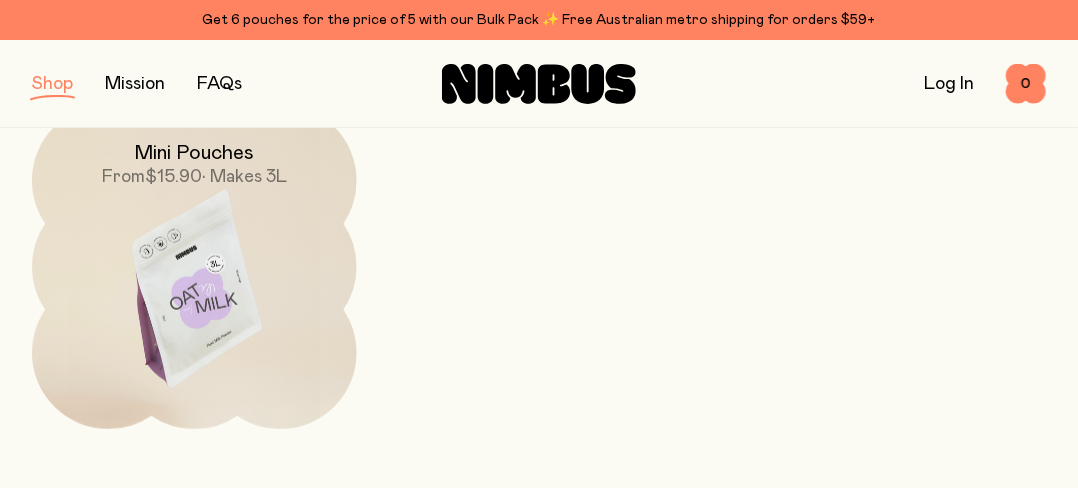 click at bounding box center [194, 295] 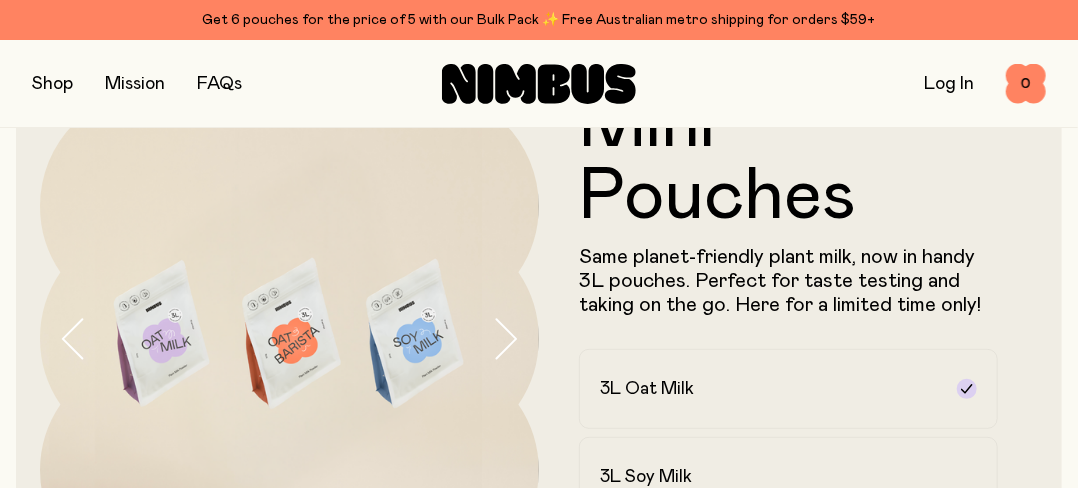 scroll, scrollTop: 100, scrollLeft: 0, axis: vertical 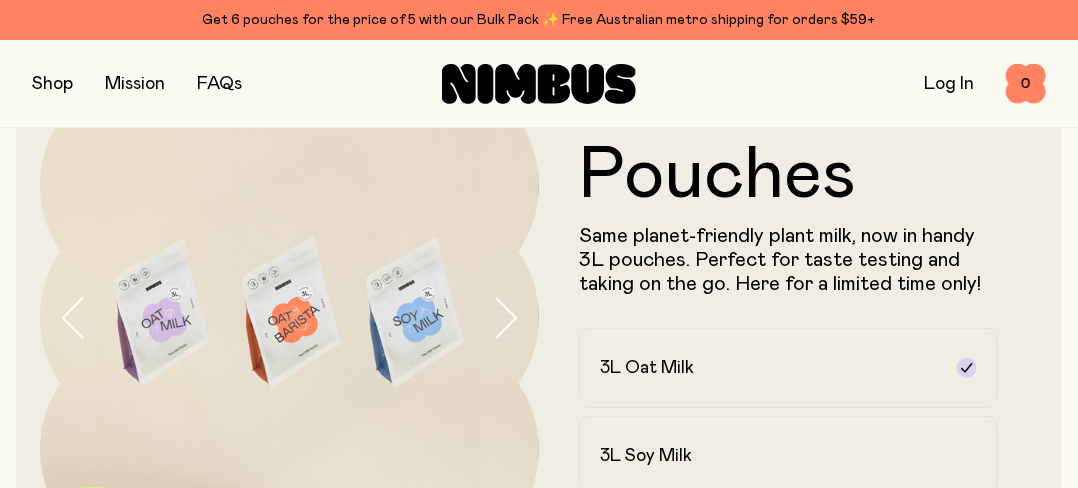 click at bounding box center (52, 84) 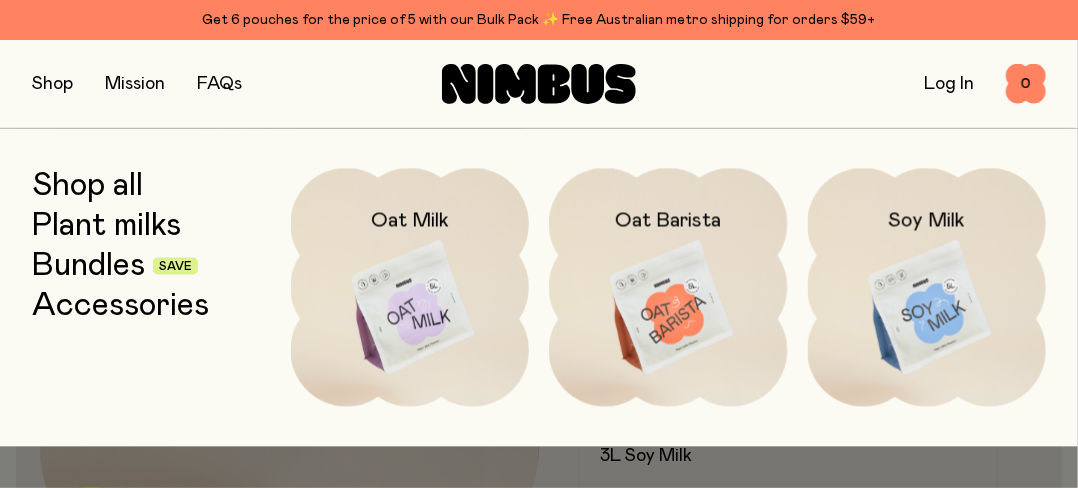 click at bounding box center (52, 84) 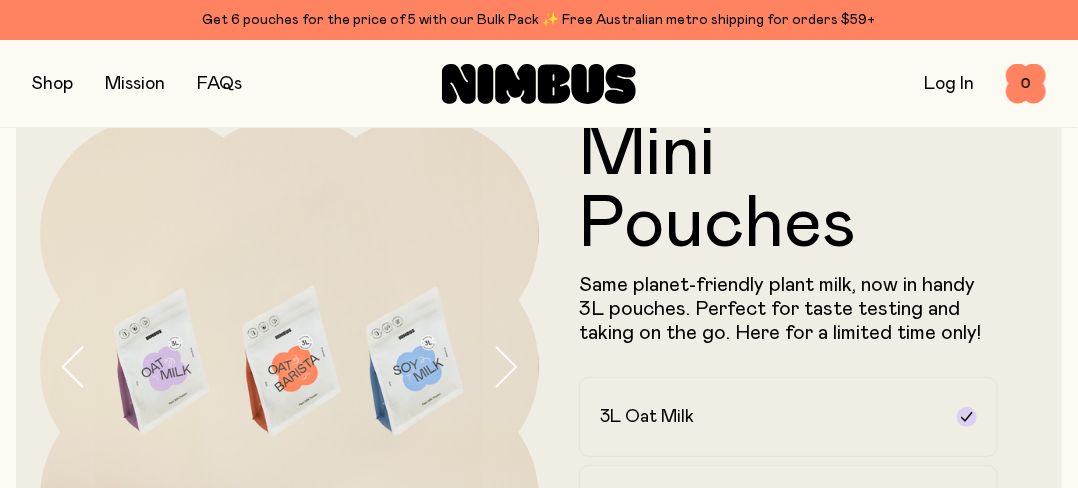 scroll, scrollTop: 0, scrollLeft: 0, axis: both 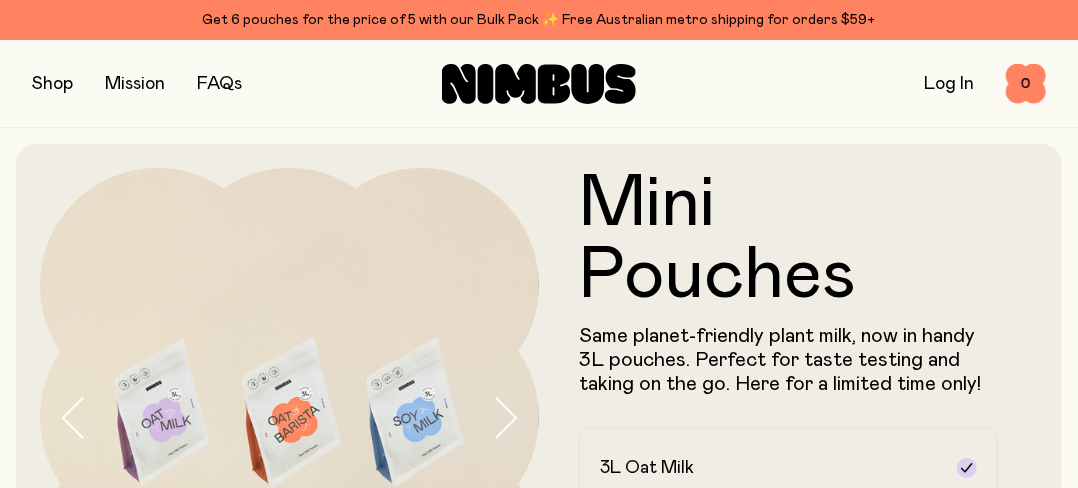 click at bounding box center [52, 84] 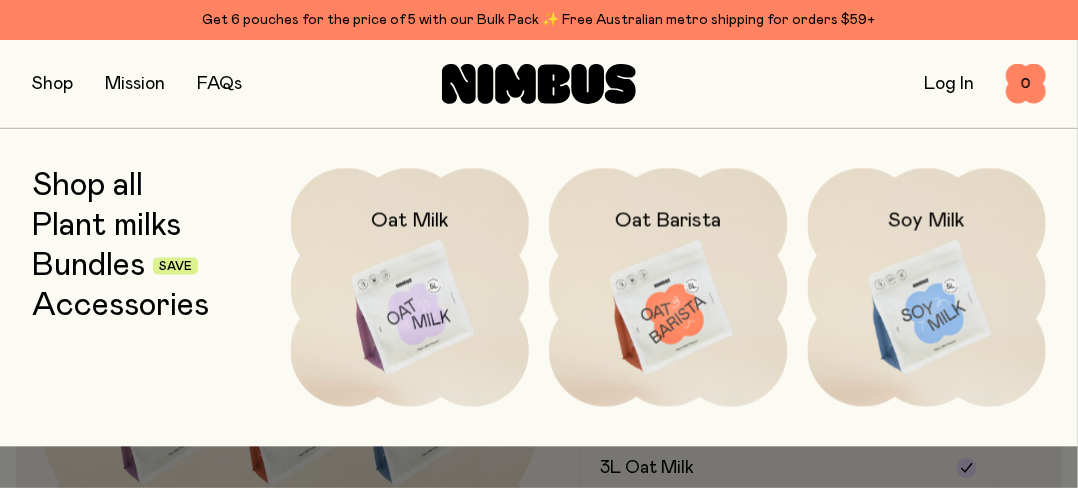 click at bounding box center [52, 84] 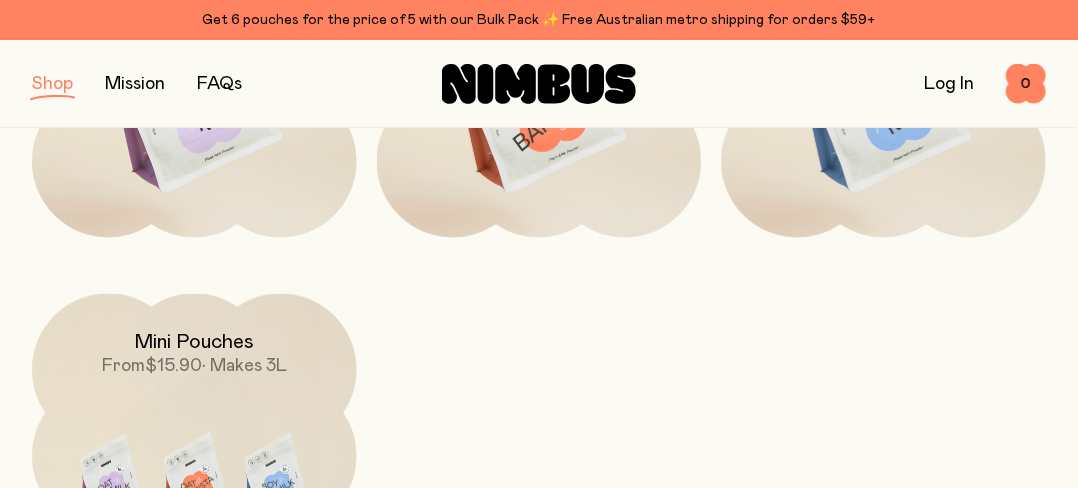 scroll, scrollTop: 400, scrollLeft: 0, axis: vertical 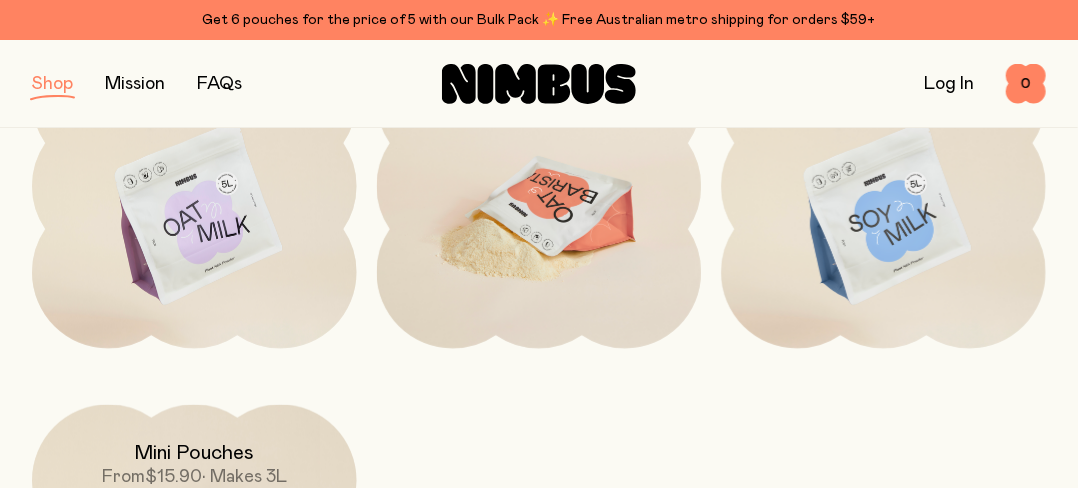click at bounding box center (539, 214) 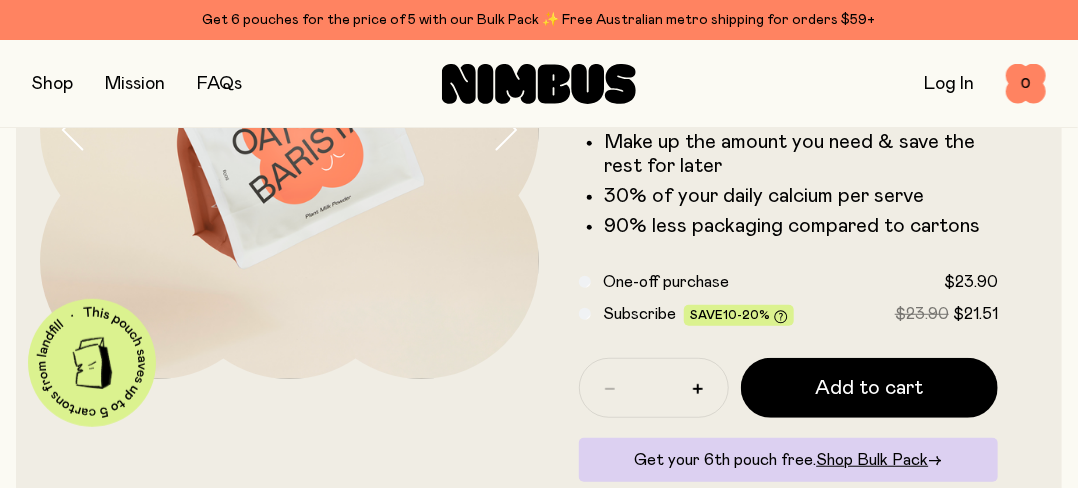 scroll, scrollTop: 400, scrollLeft: 0, axis: vertical 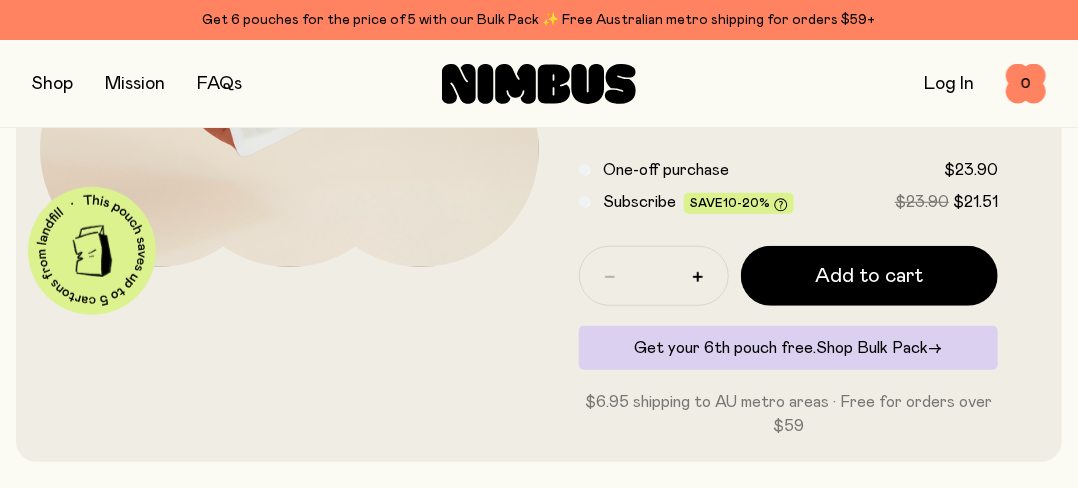 click on "Shop Bulk Pack" at bounding box center [873, 348] 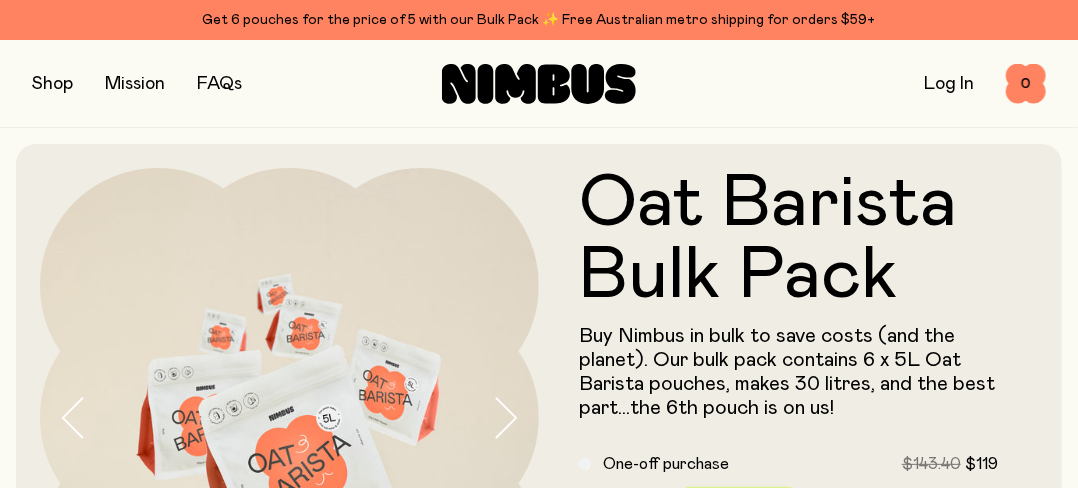 scroll, scrollTop: 0, scrollLeft: 0, axis: both 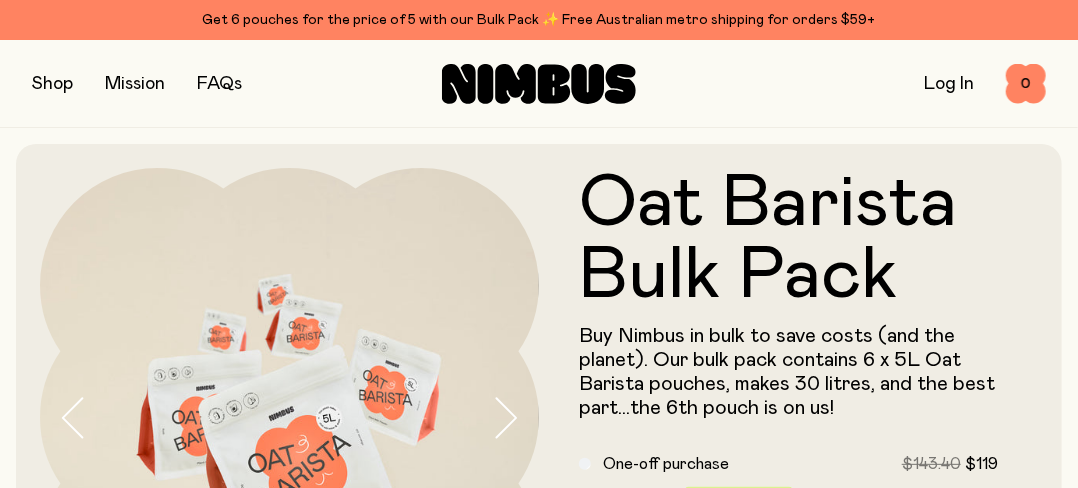 click at bounding box center [52, 84] 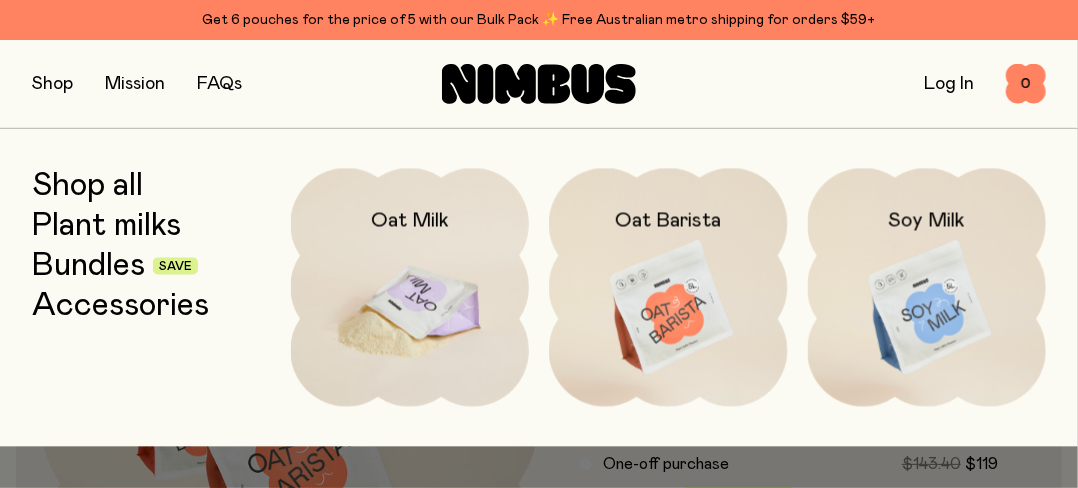 click at bounding box center [410, 308] 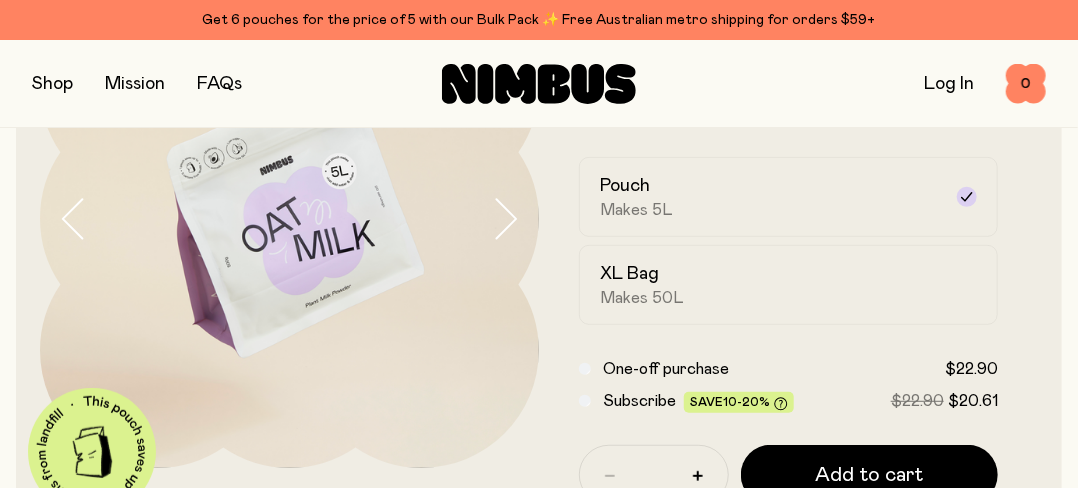 scroll, scrollTop: 200, scrollLeft: 0, axis: vertical 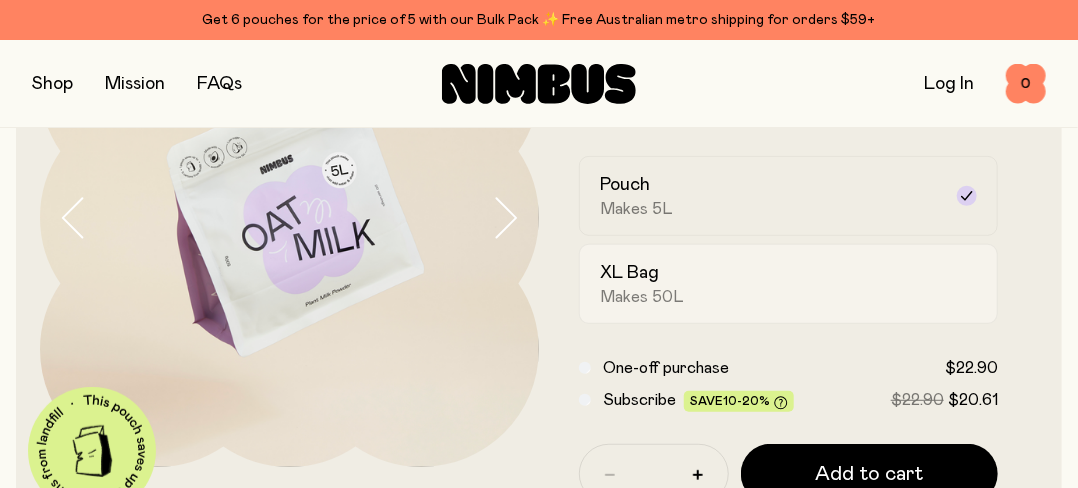 click on "Makes 50L" at bounding box center (642, 297) 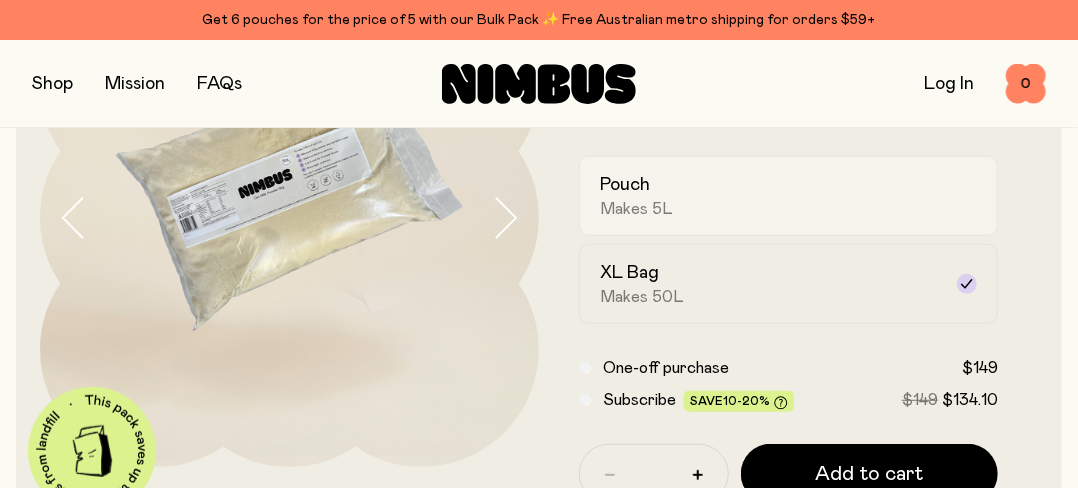 click on "Pouch" at bounding box center [625, 185] 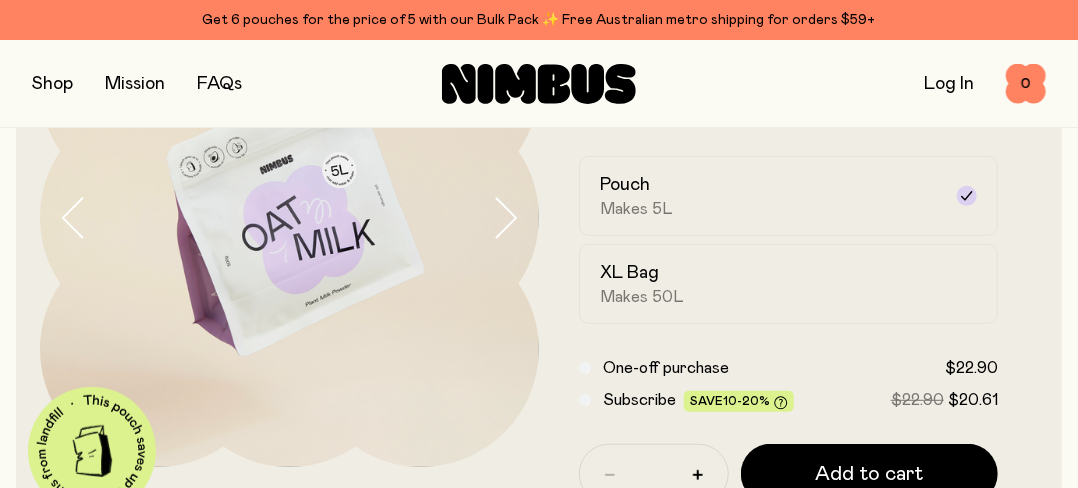 scroll, scrollTop: 300, scrollLeft: 0, axis: vertical 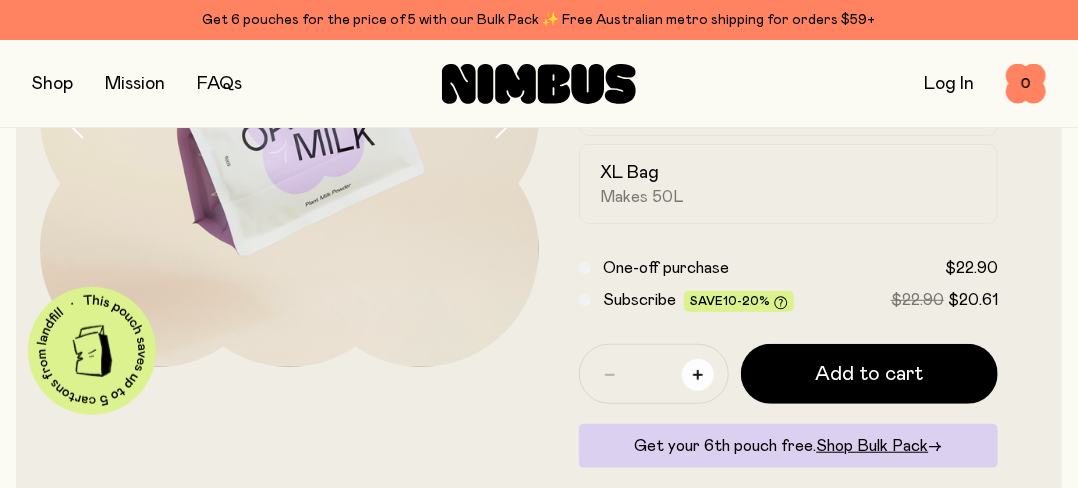 click 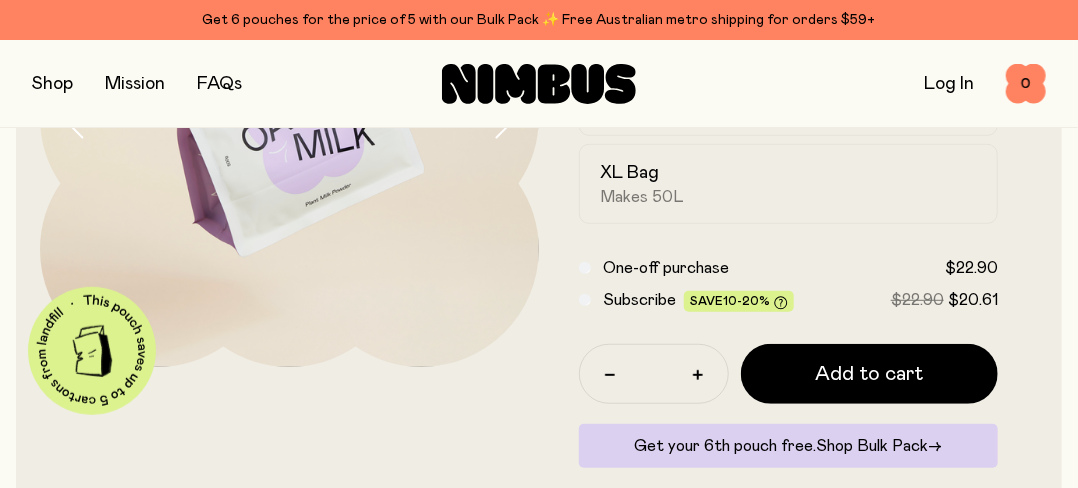click on "Shop Bulk Pack" at bounding box center [873, 446] 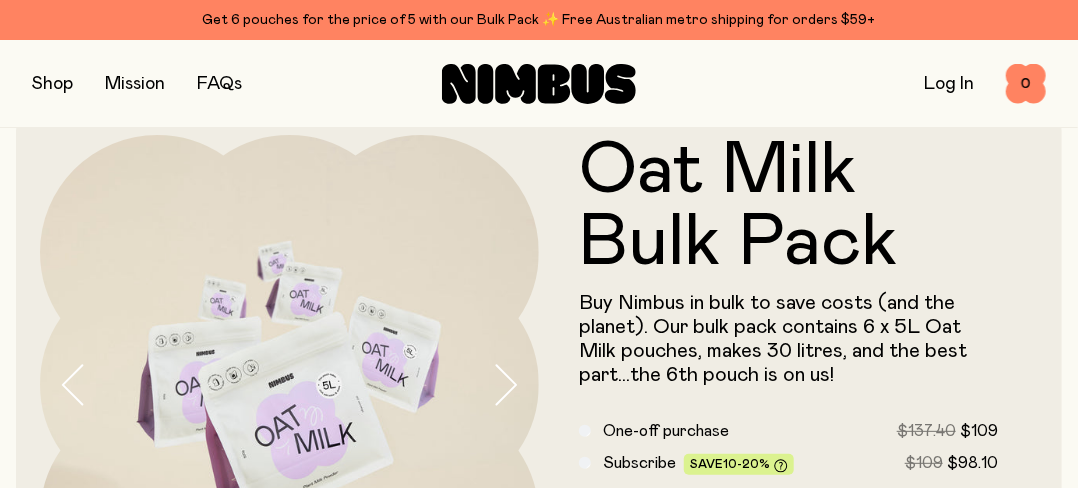 scroll, scrollTop: 0, scrollLeft: 0, axis: both 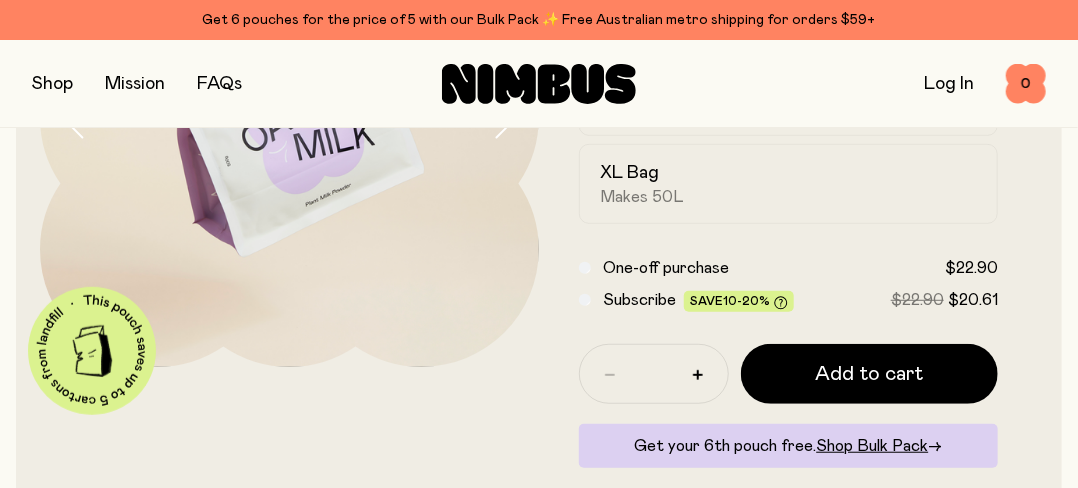 click at bounding box center [52, 84] 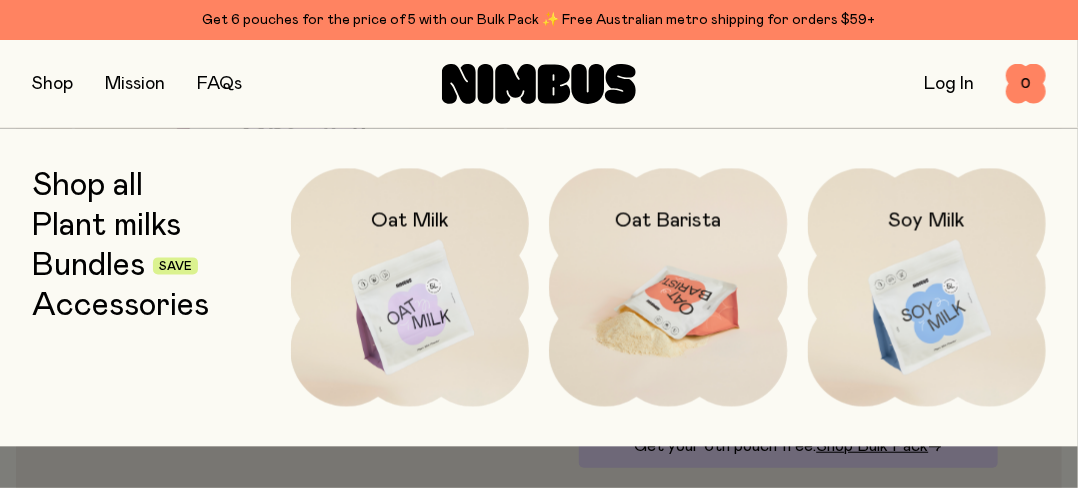 click on "Oat Barista" at bounding box center [668, 200] 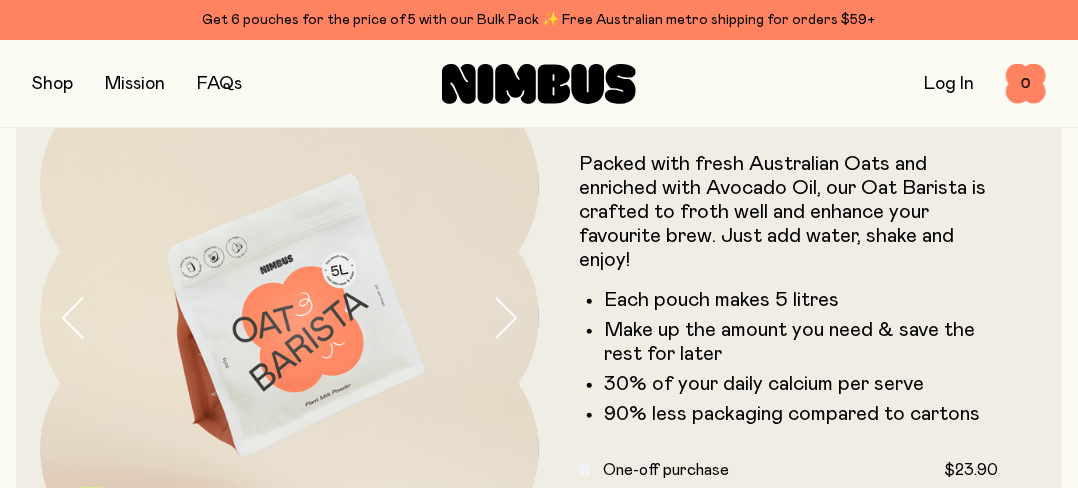 scroll, scrollTop: 400, scrollLeft: 0, axis: vertical 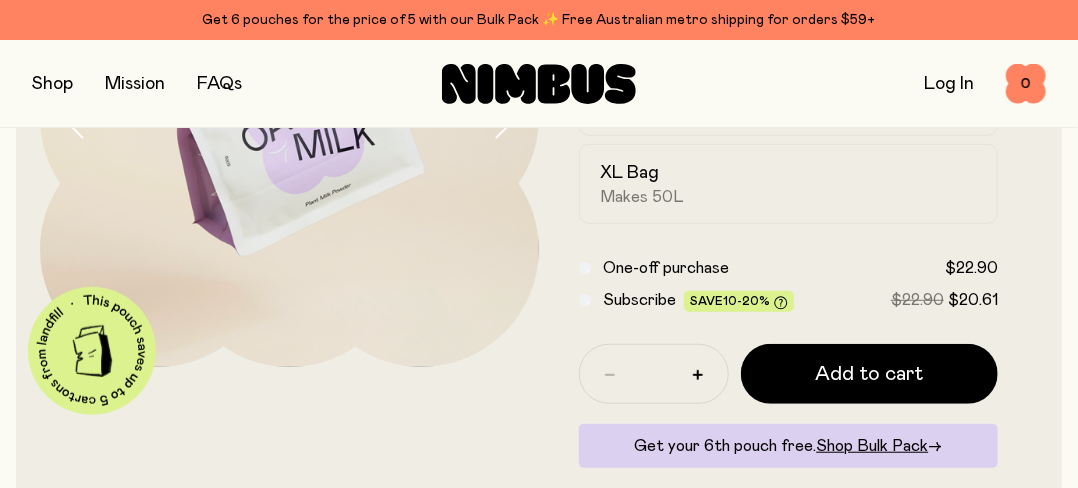 click on "Get 6 pouches for the price of 5 with our Bulk Pack ✨ Free Australian metro shipping for orders $59+" at bounding box center [539, 20] 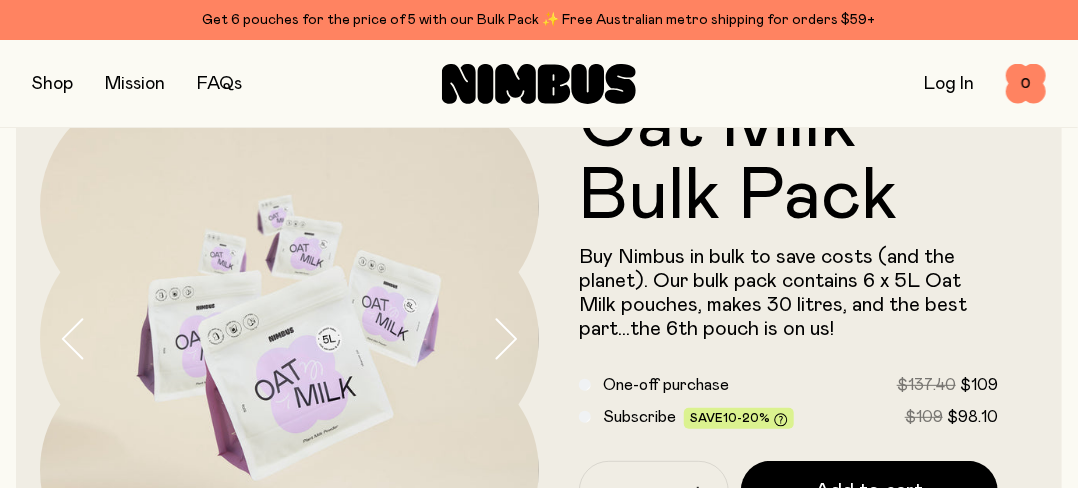 scroll, scrollTop: 200, scrollLeft: 0, axis: vertical 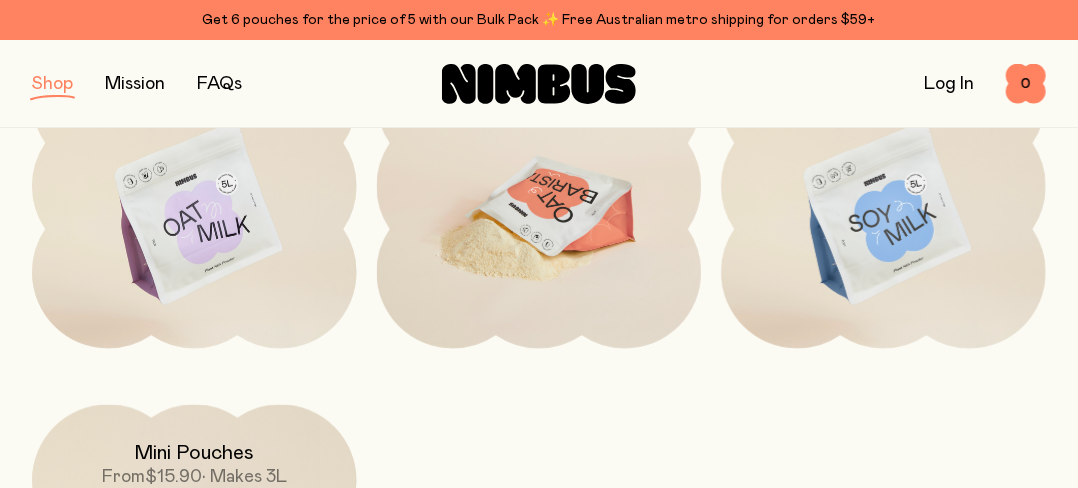 click at bounding box center (539, 214) 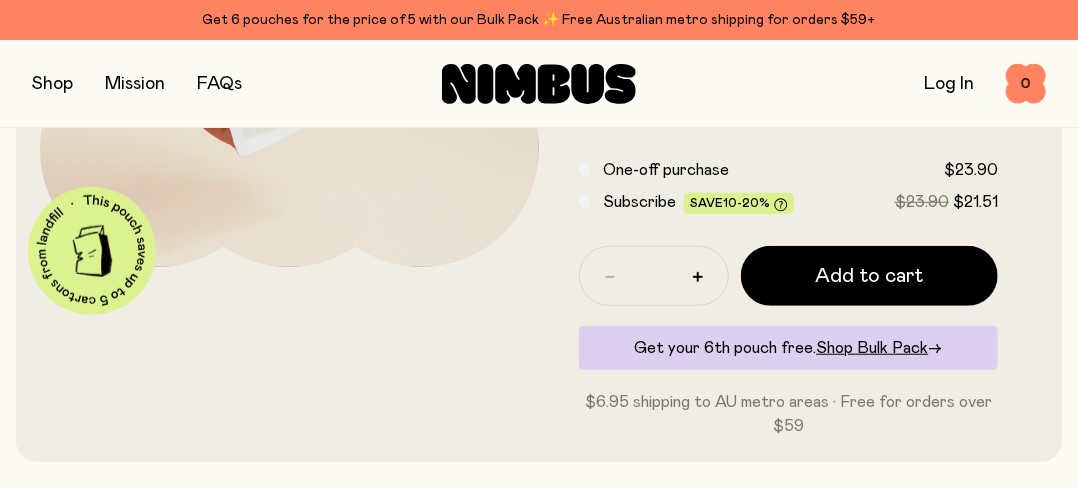 scroll, scrollTop: 0, scrollLeft: 0, axis: both 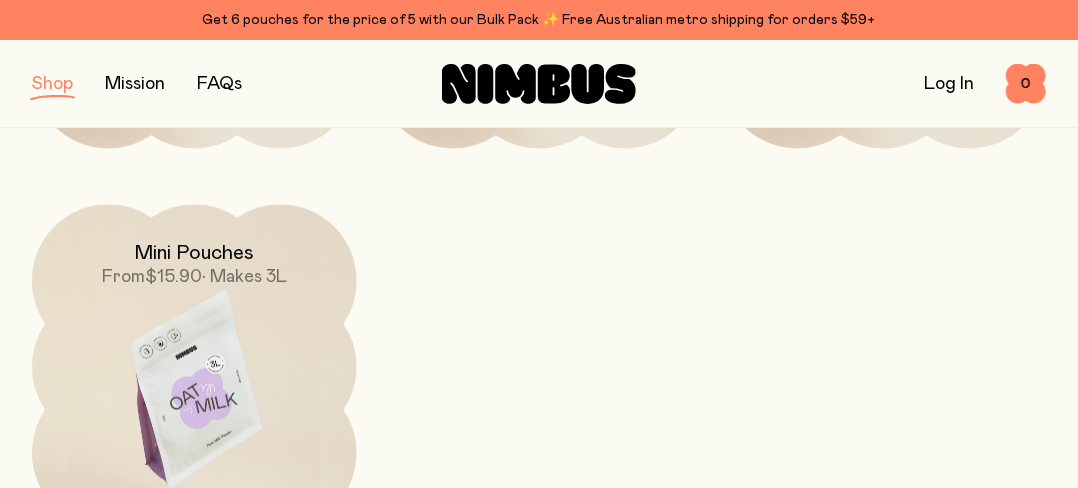 click at bounding box center [194, 395] 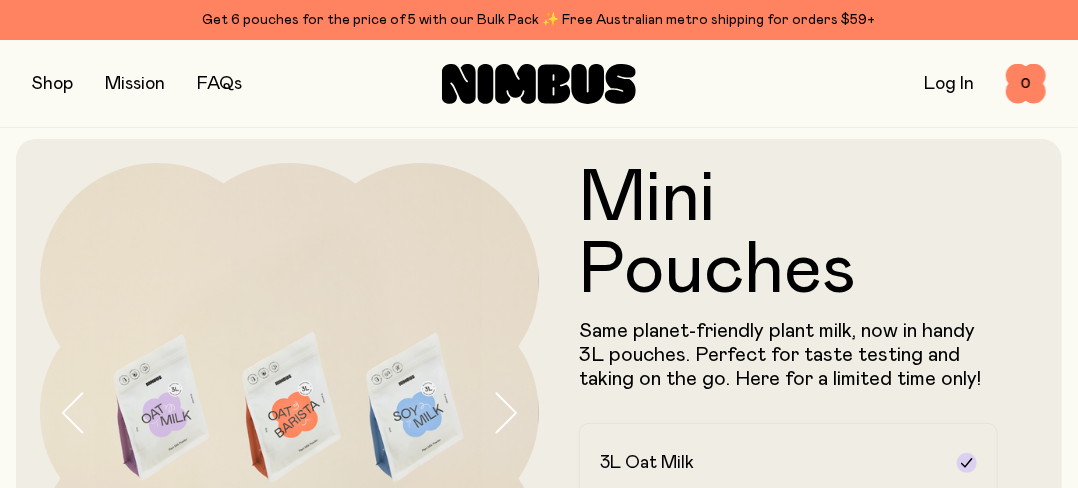 scroll, scrollTop: 0, scrollLeft: 0, axis: both 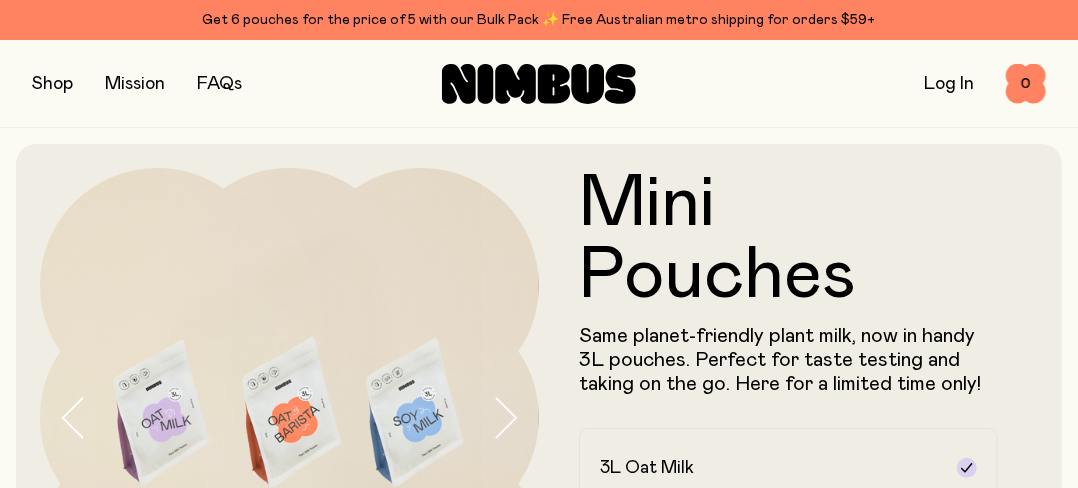 click 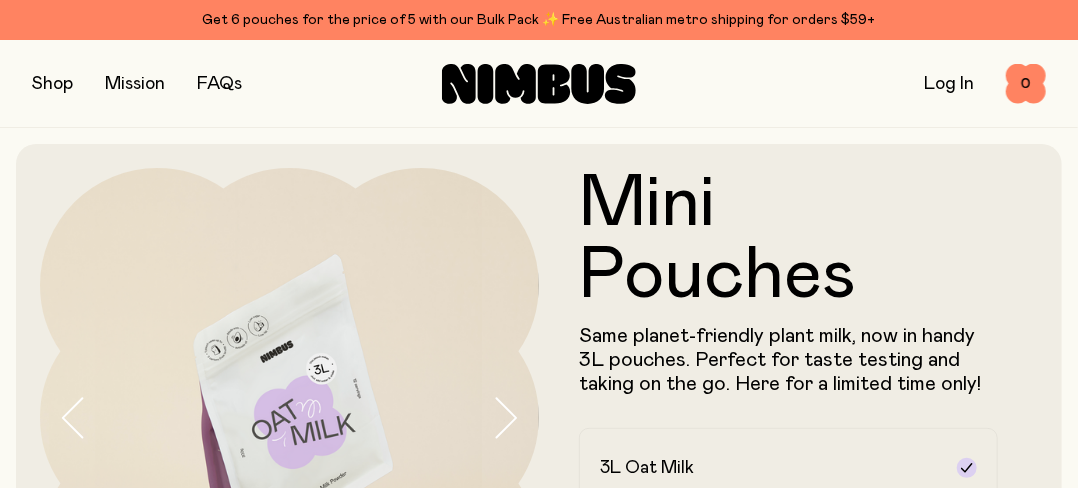 click 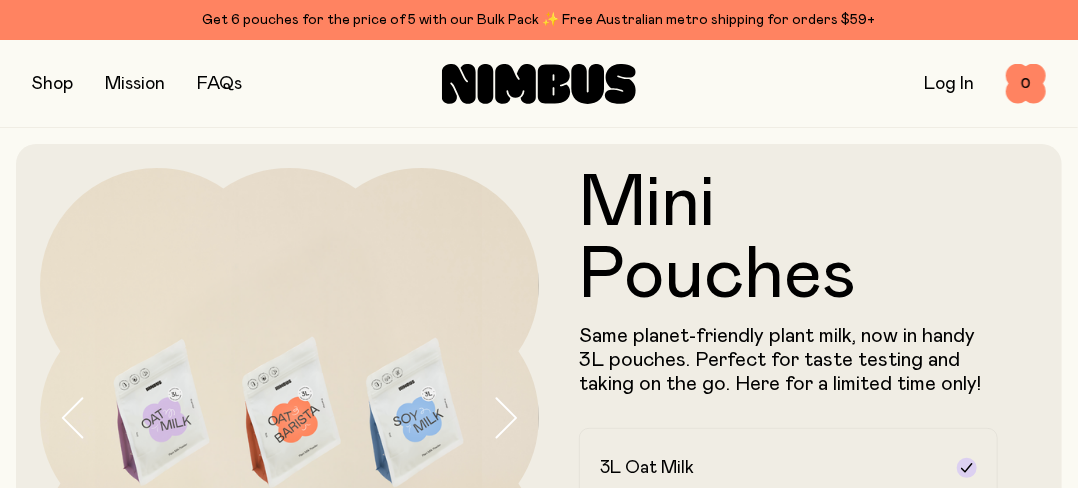 click 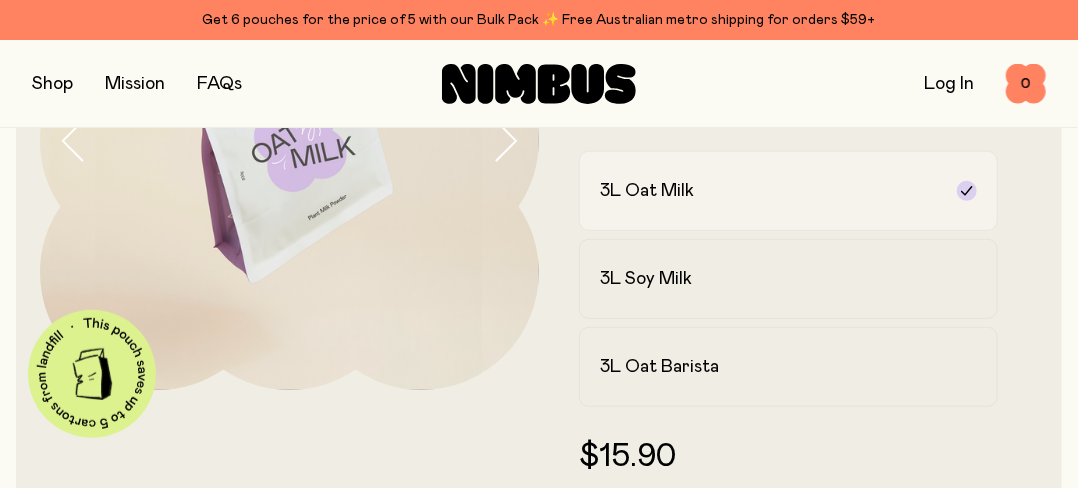 scroll, scrollTop: 300, scrollLeft: 0, axis: vertical 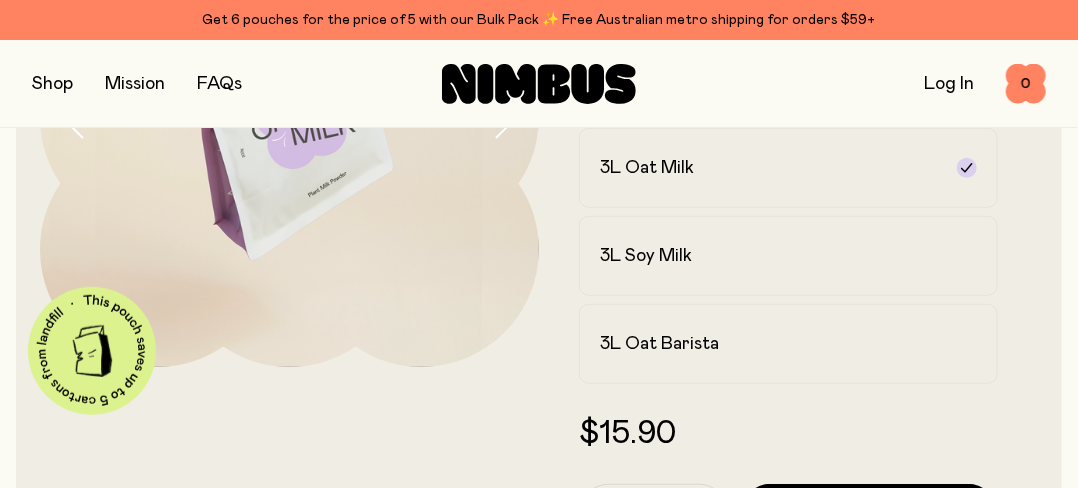 click at bounding box center (52, 84) 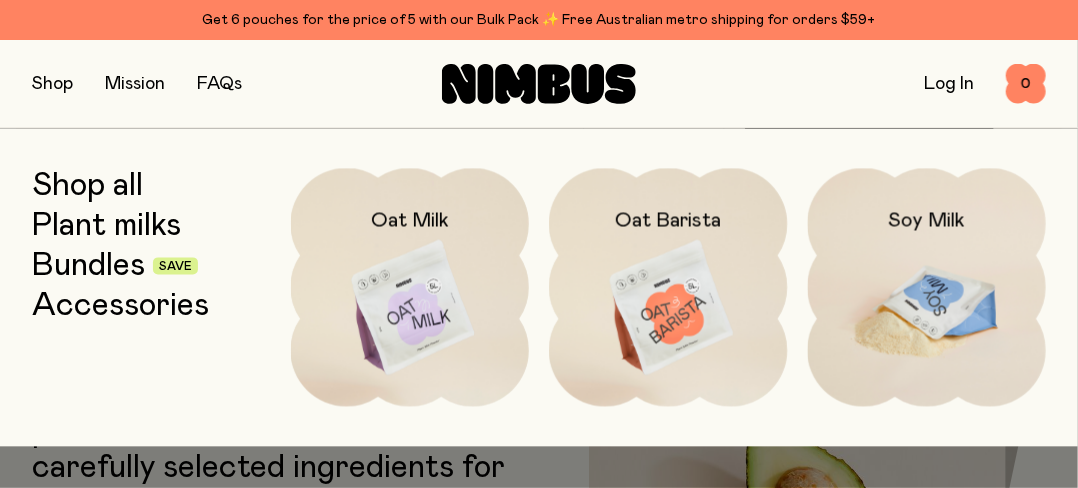 scroll, scrollTop: 700, scrollLeft: 0, axis: vertical 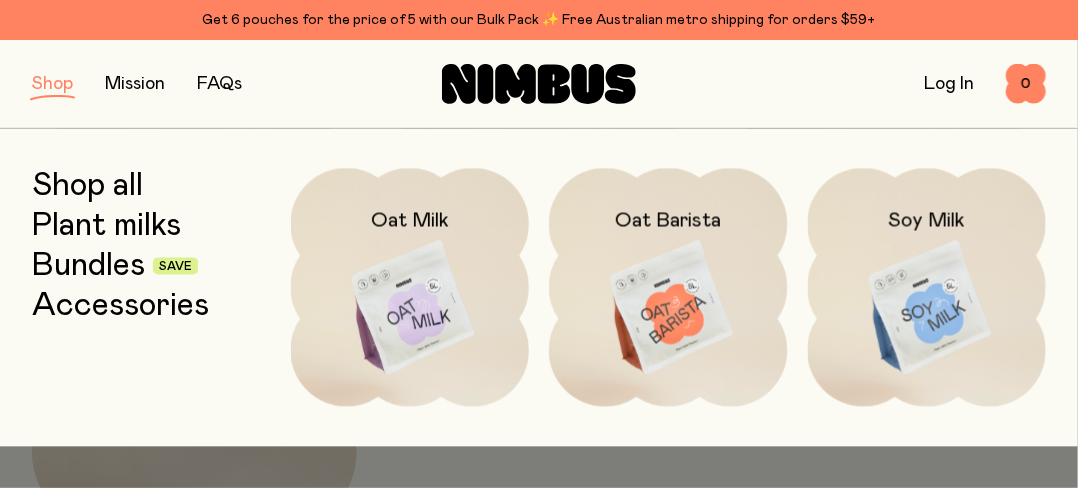 click at bounding box center [52, 84] 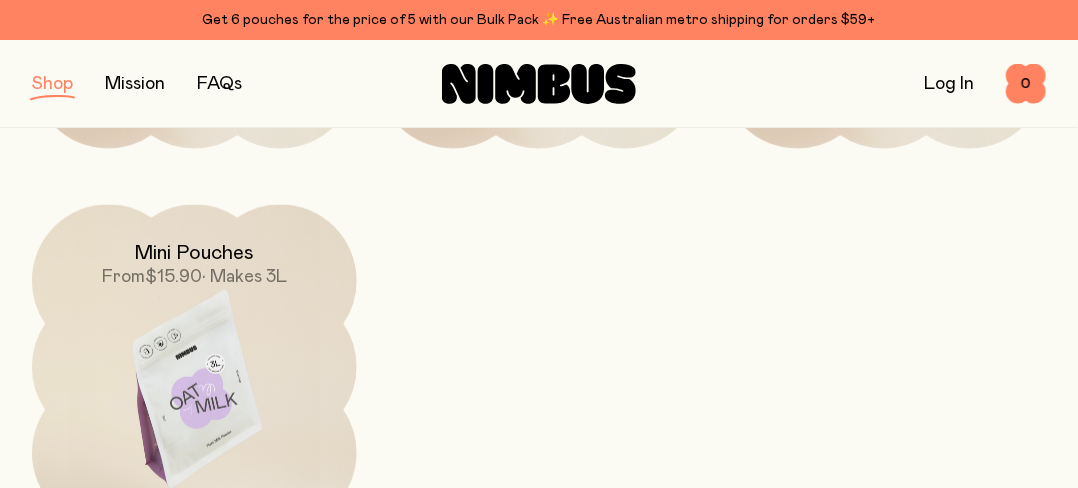 click at bounding box center [194, 395] 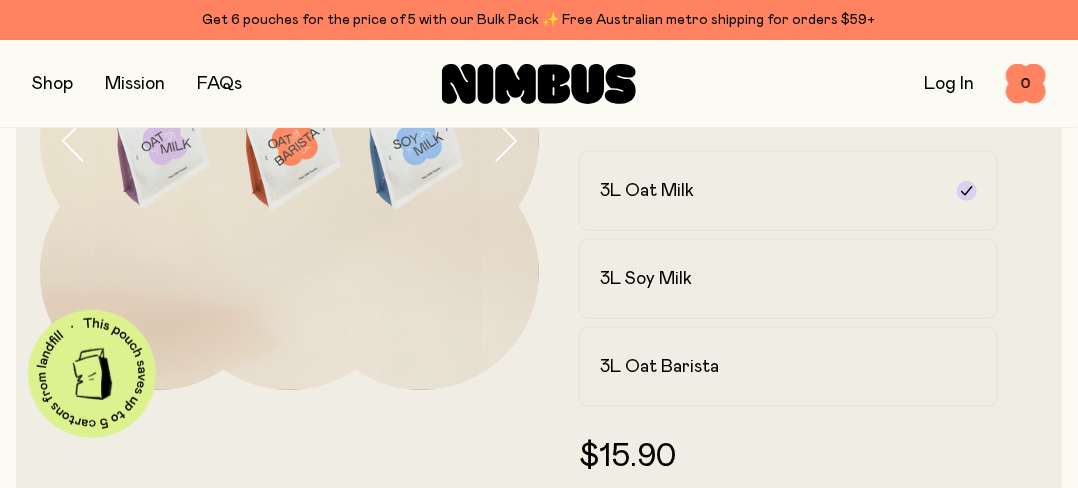 scroll, scrollTop: 300, scrollLeft: 0, axis: vertical 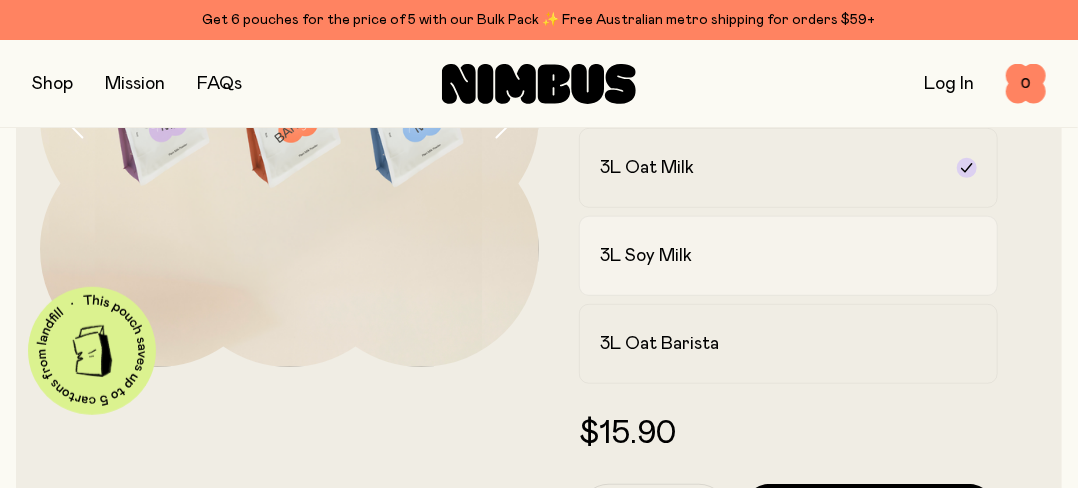 click 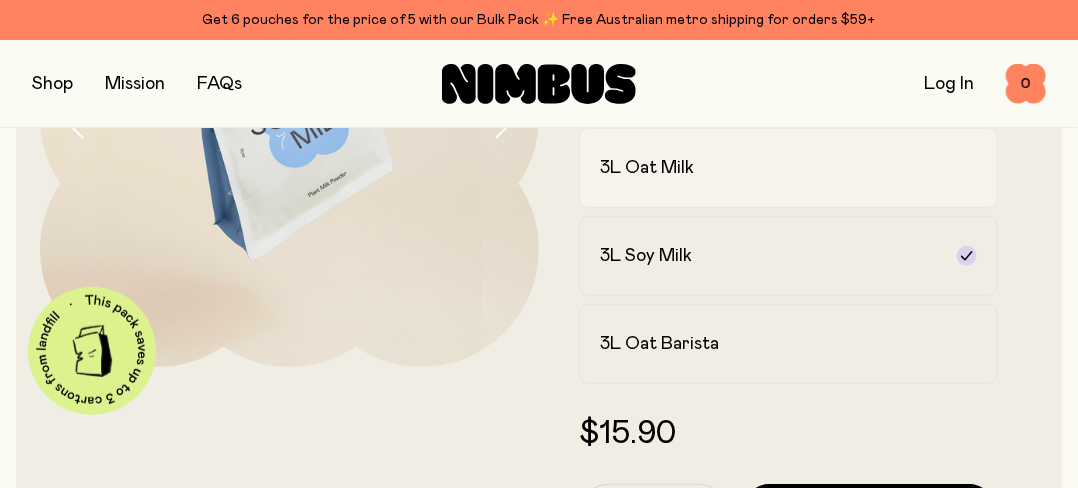 click 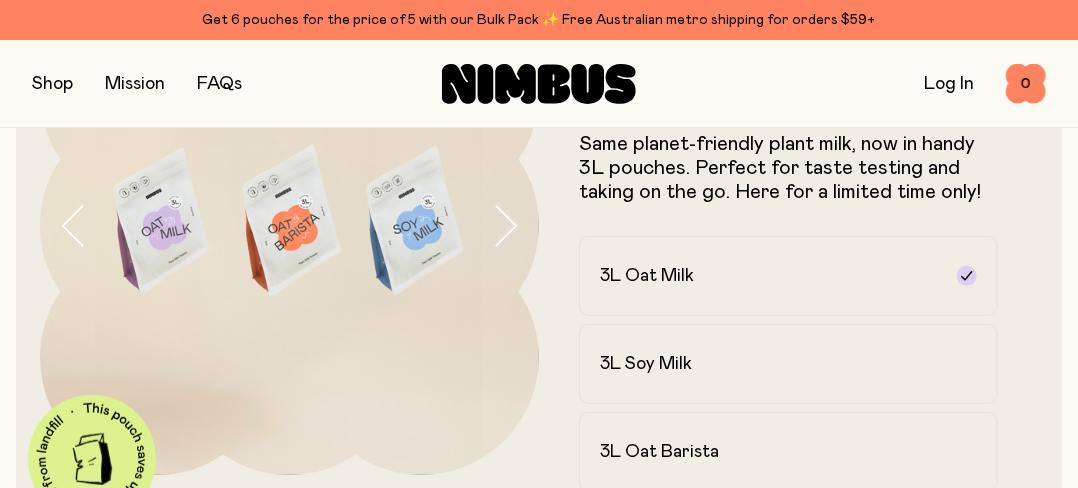 scroll, scrollTop: 200, scrollLeft: 0, axis: vertical 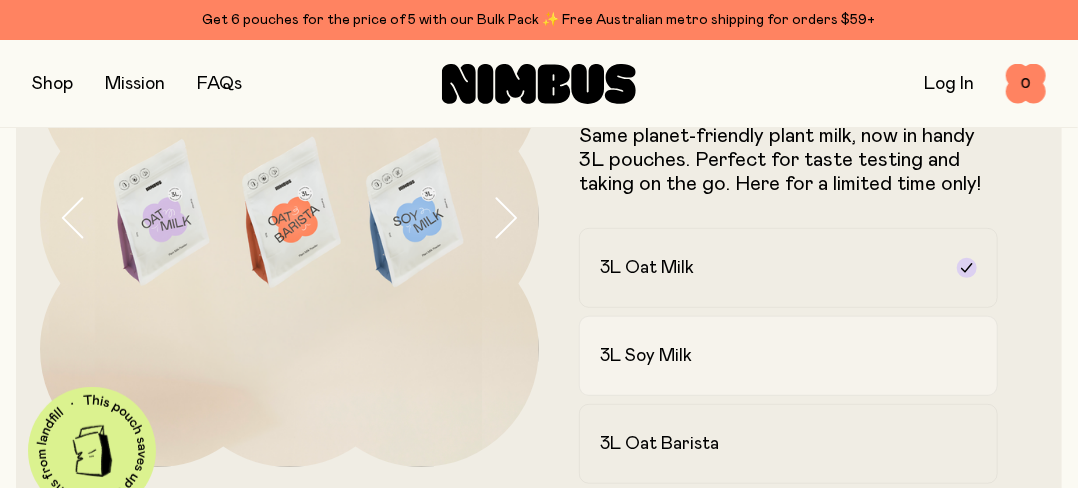 click on "3L Soy Milk" at bounding box center [788, 356] 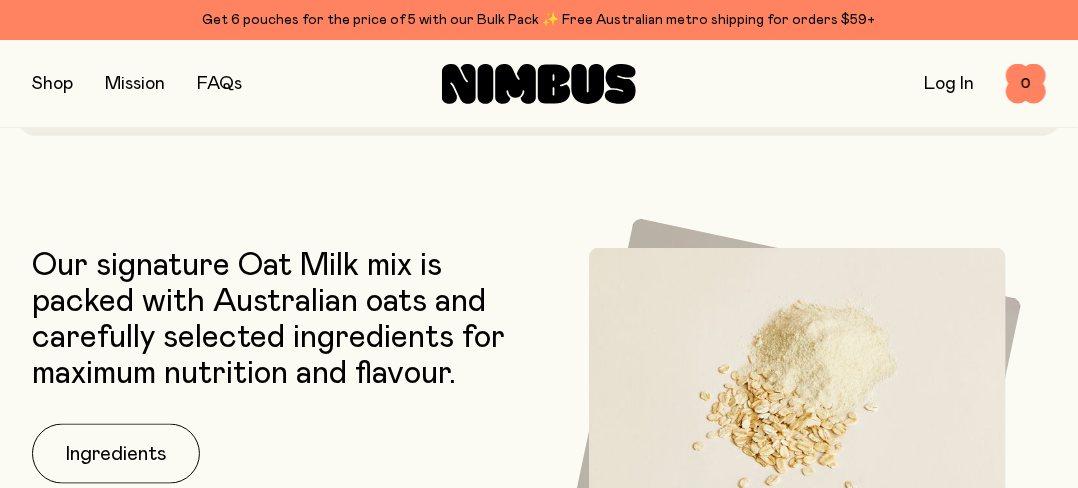 scroll, scrollTop: 1000, scrollLeft: 0, axis: vertical 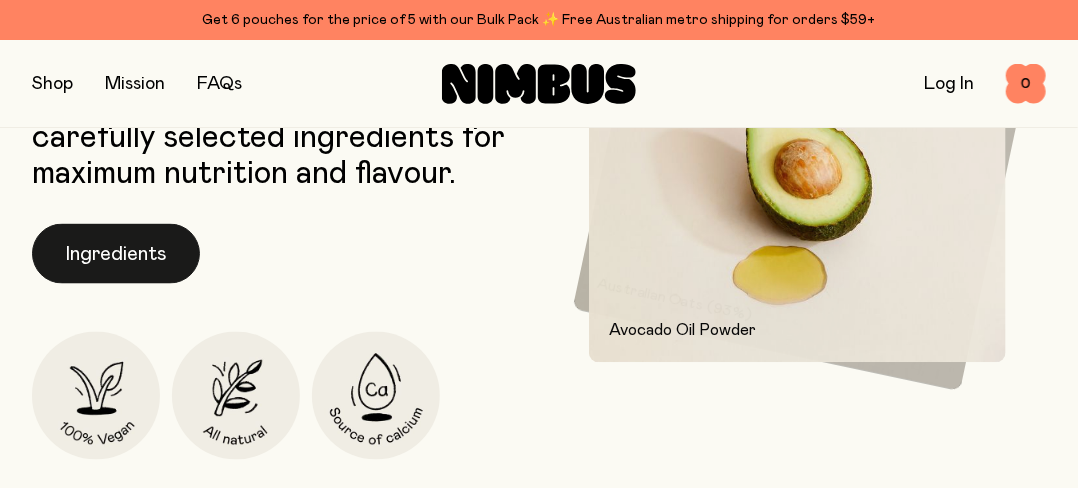 click on "Ingredients" at bounding box center (116, 254) 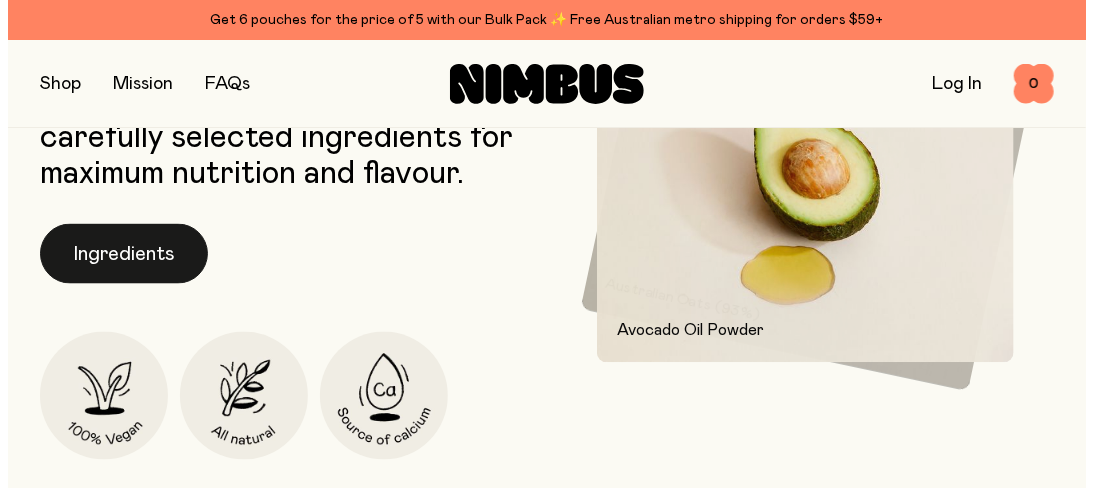 scroll, scrollTop: 0, scrollLeft: 0, axis: both 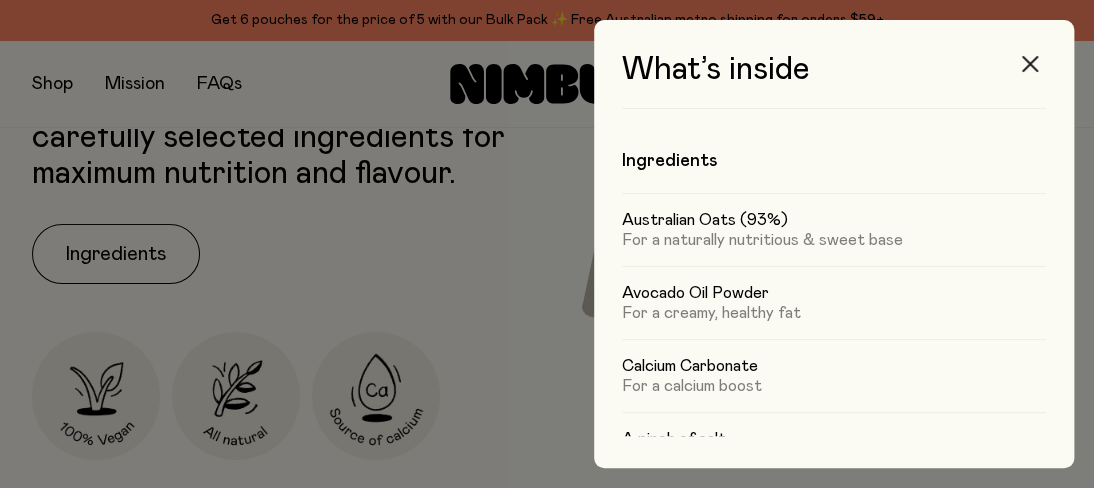 click 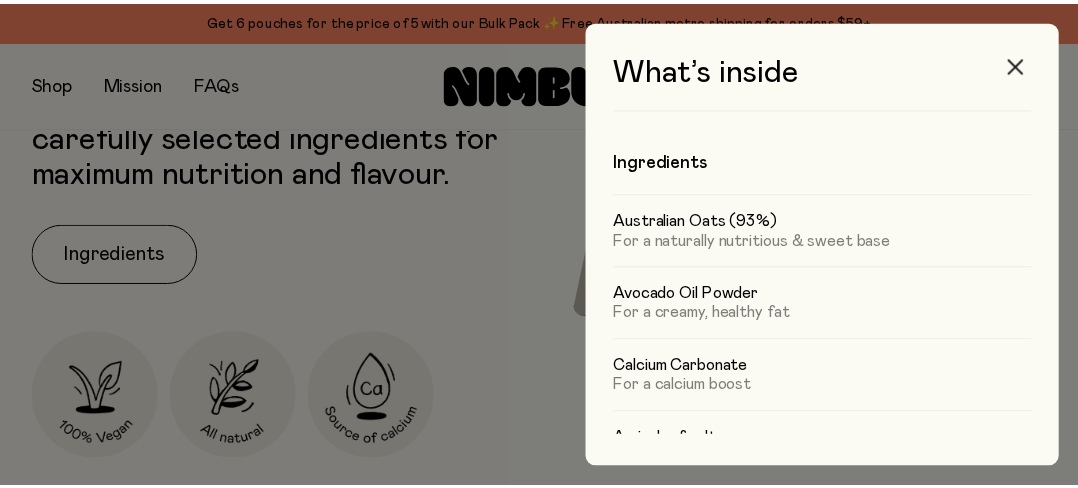 scroll, scrollTop: 1000, scrollLeft: 0, axis: vertical 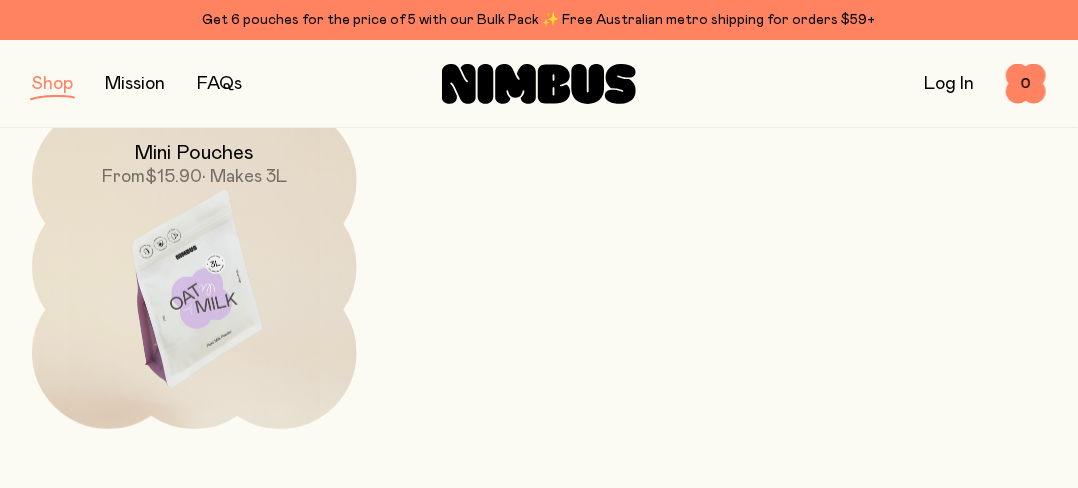 click at bounding box center [194, 295] 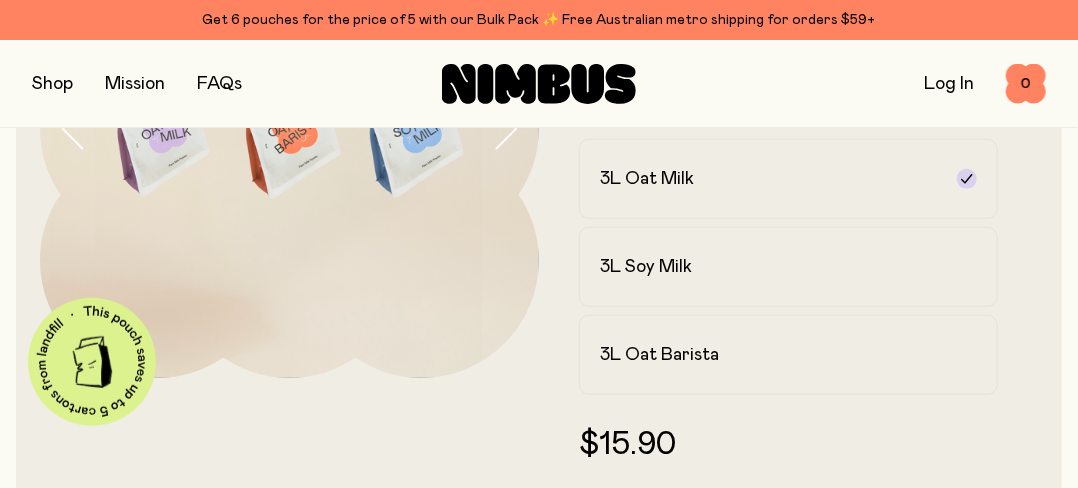 scroll, scrollTop: 300, scrollLeft: 0, axis: vertical 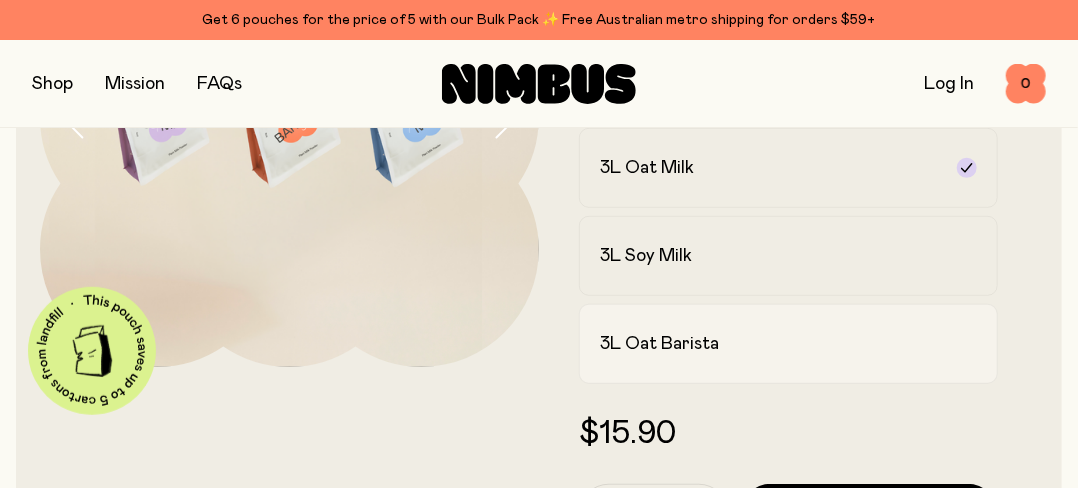 click on "3L Oat Barista" at bounding box center [788, 344] 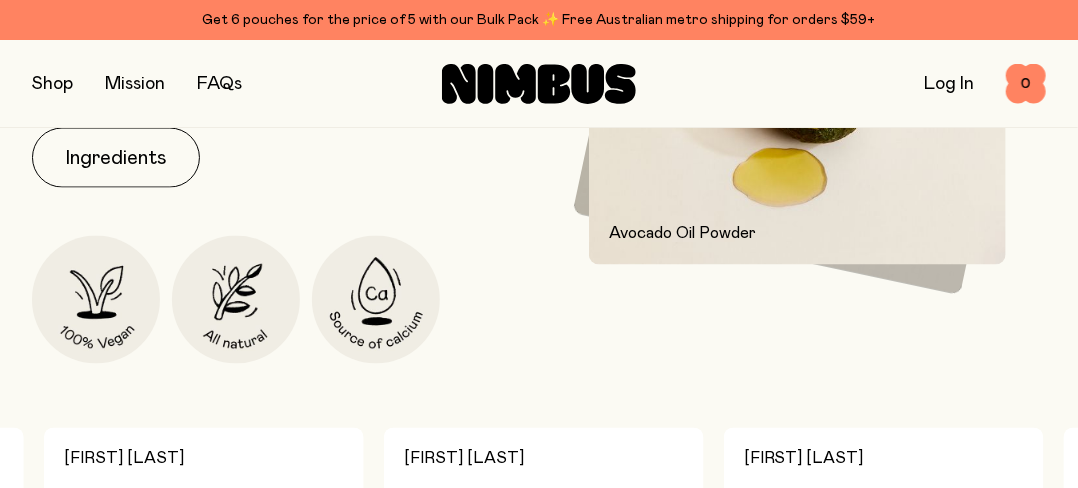 scroll, scrollTop: 1100, scrollLeft: 0, axis: vertical 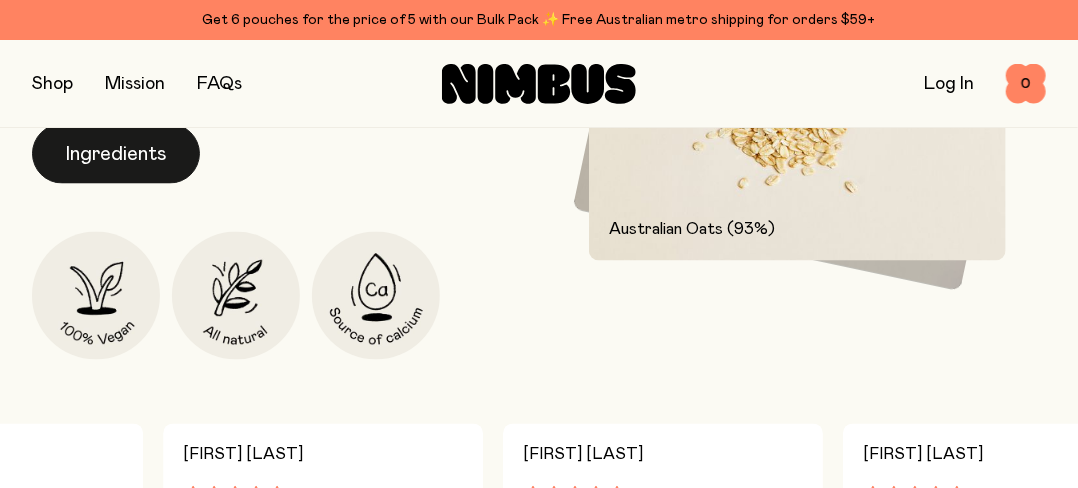 click on "Ingredients" at bounding box center (116, 154) 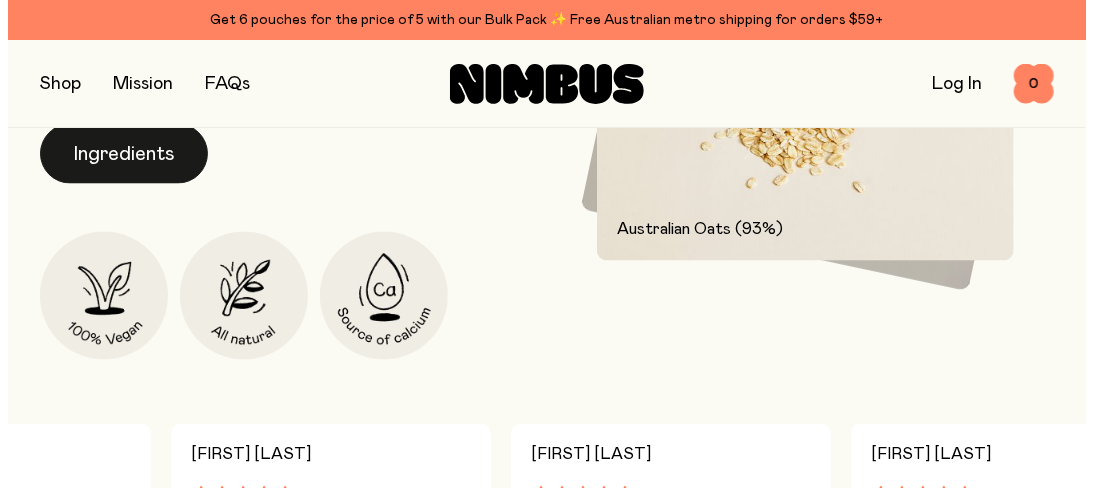 scroll, scrollTop: 0, scrollLeft: 0, axis: both 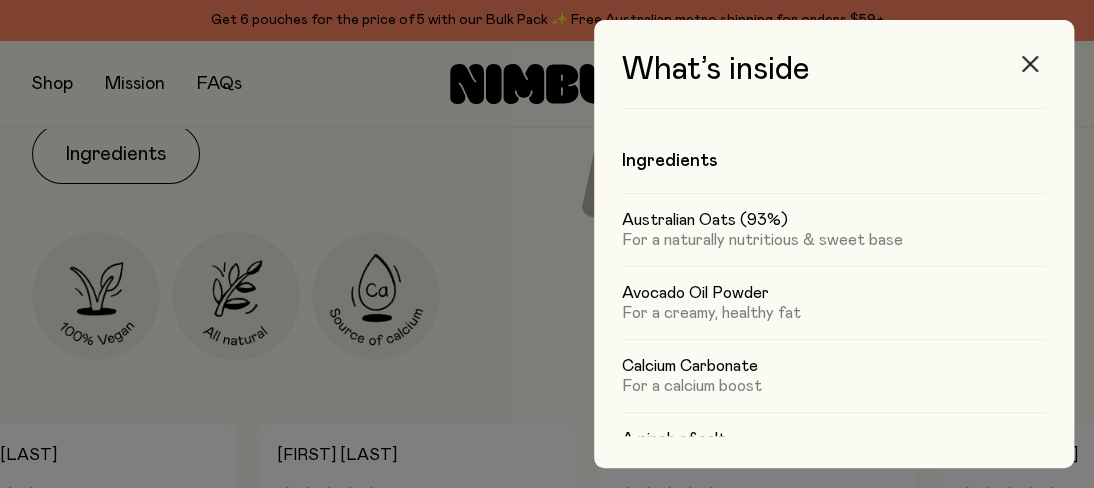click 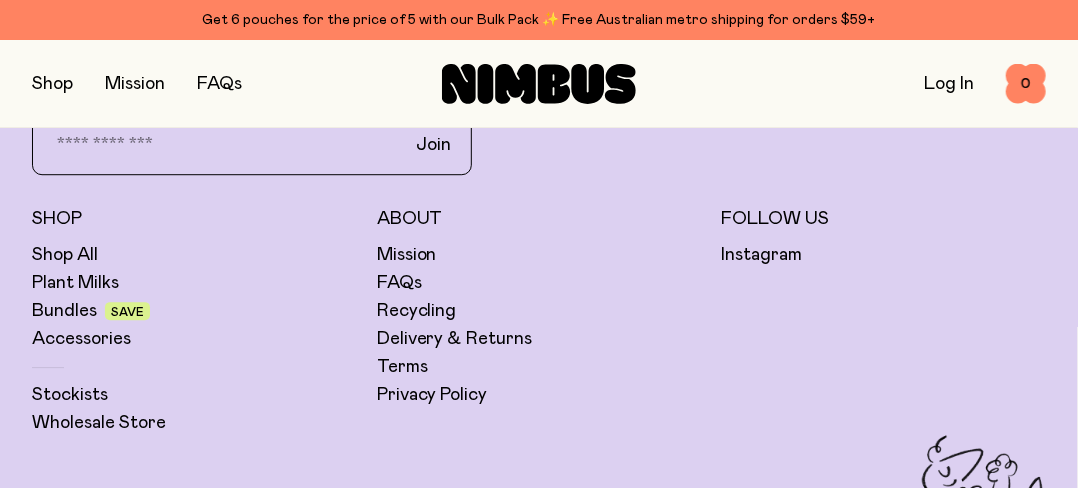 scroll, scrollTop: 2000, scrollLeft: 0, axis: vertical 